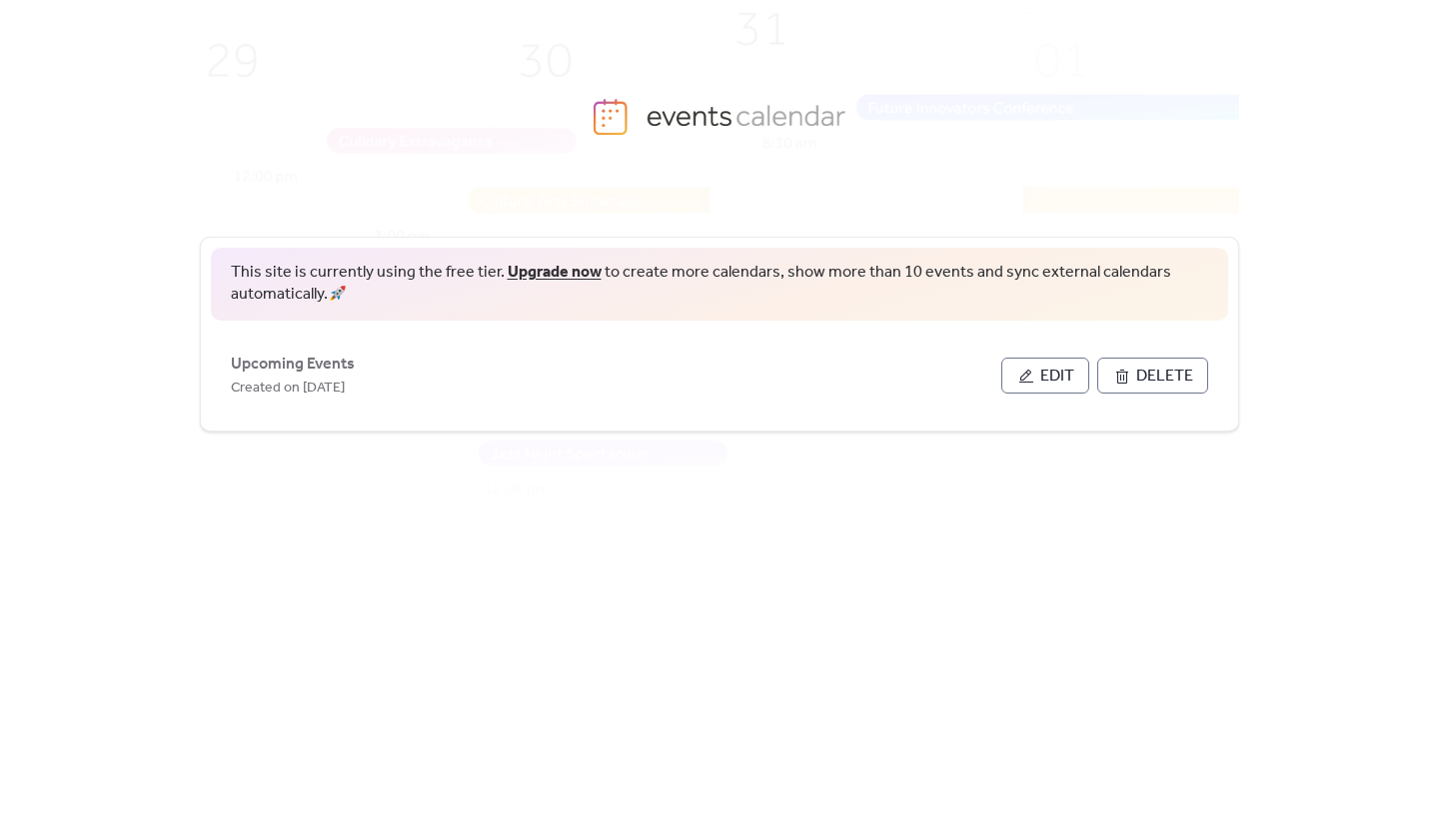 scroll, scrollTop: 0, scrollLeft: 0, axis: both 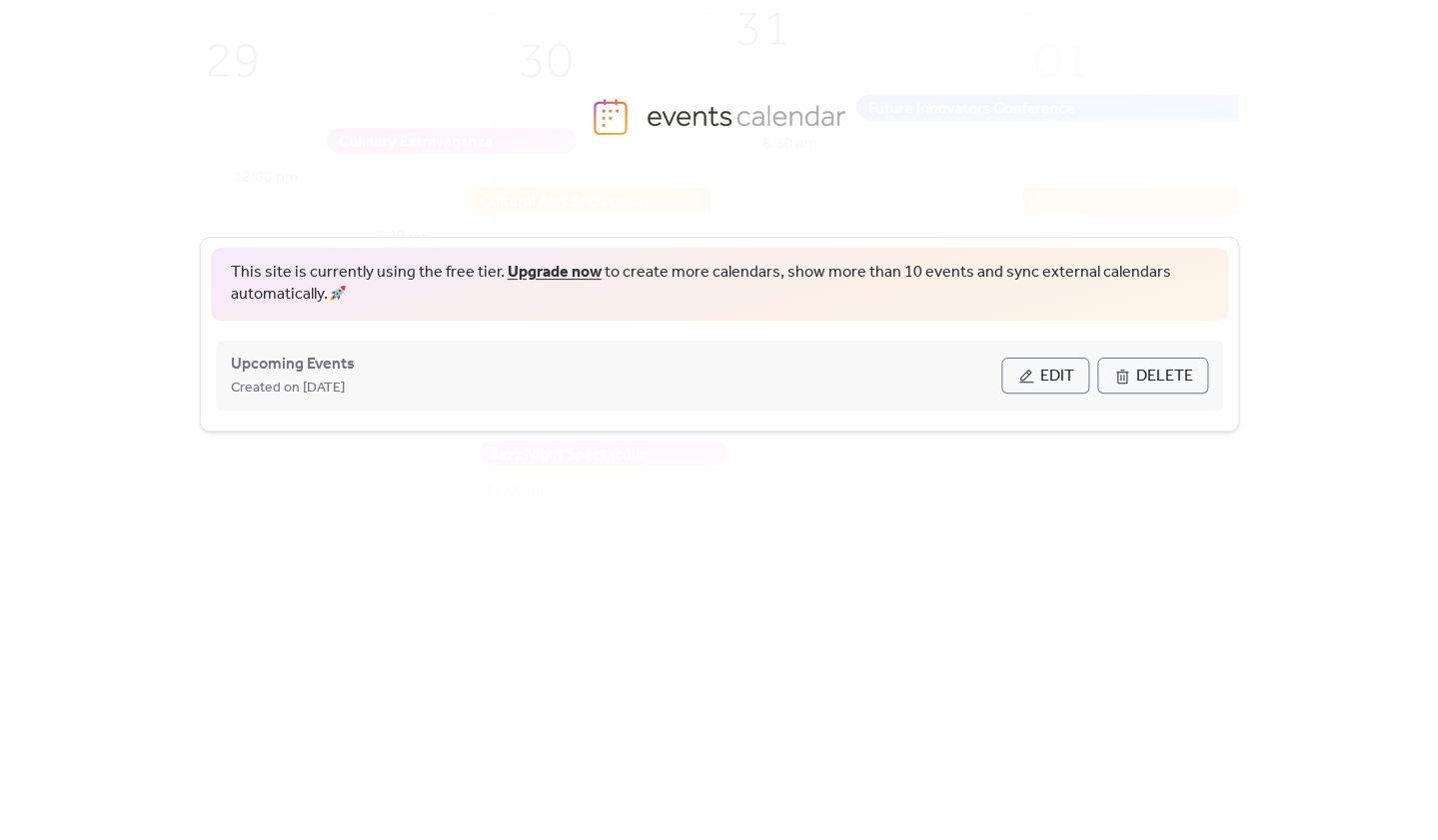 click on "Edit" at bounding box center (1057, 377) 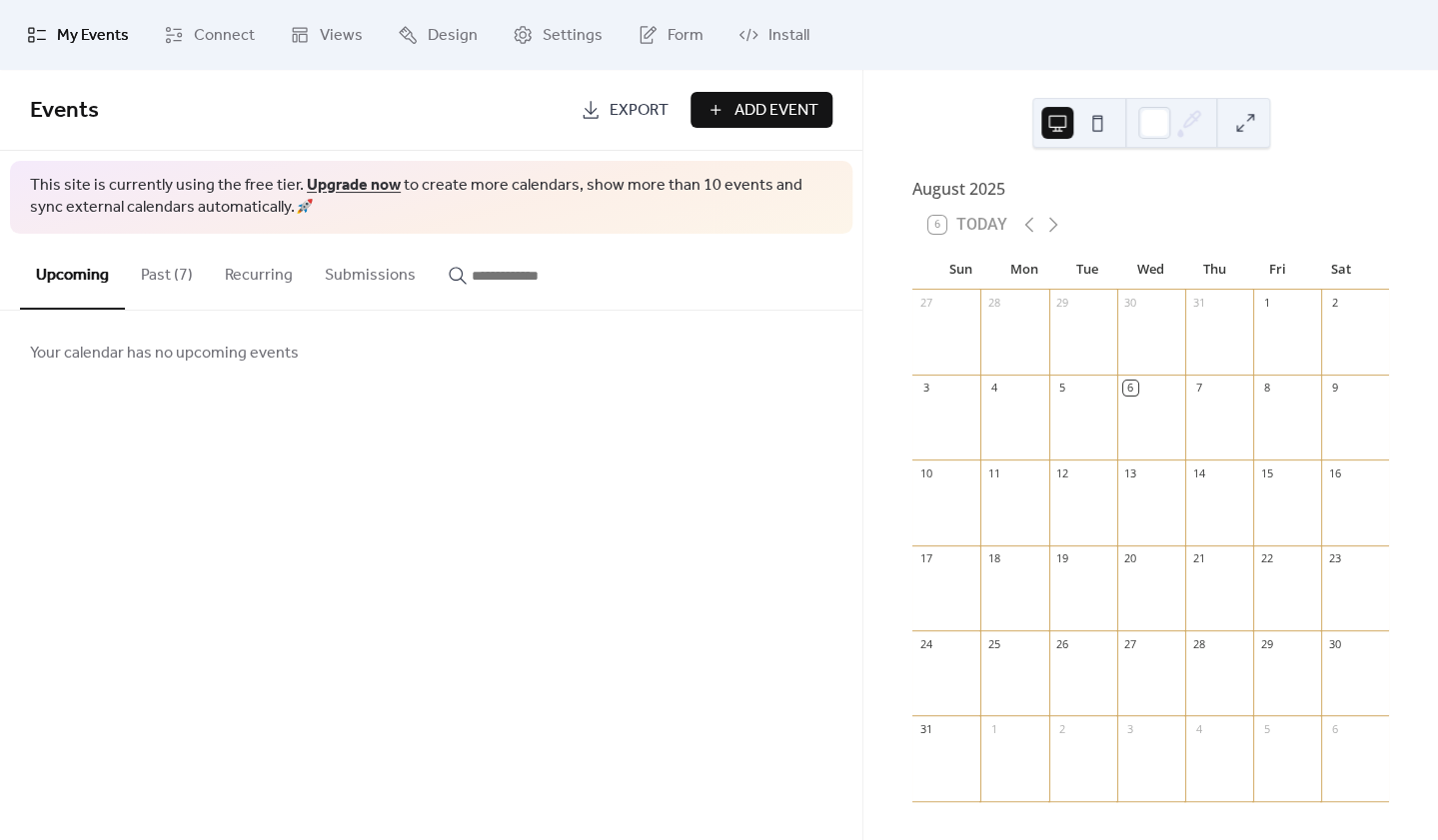 click on "Add Event" at bounding box center [775, 111] 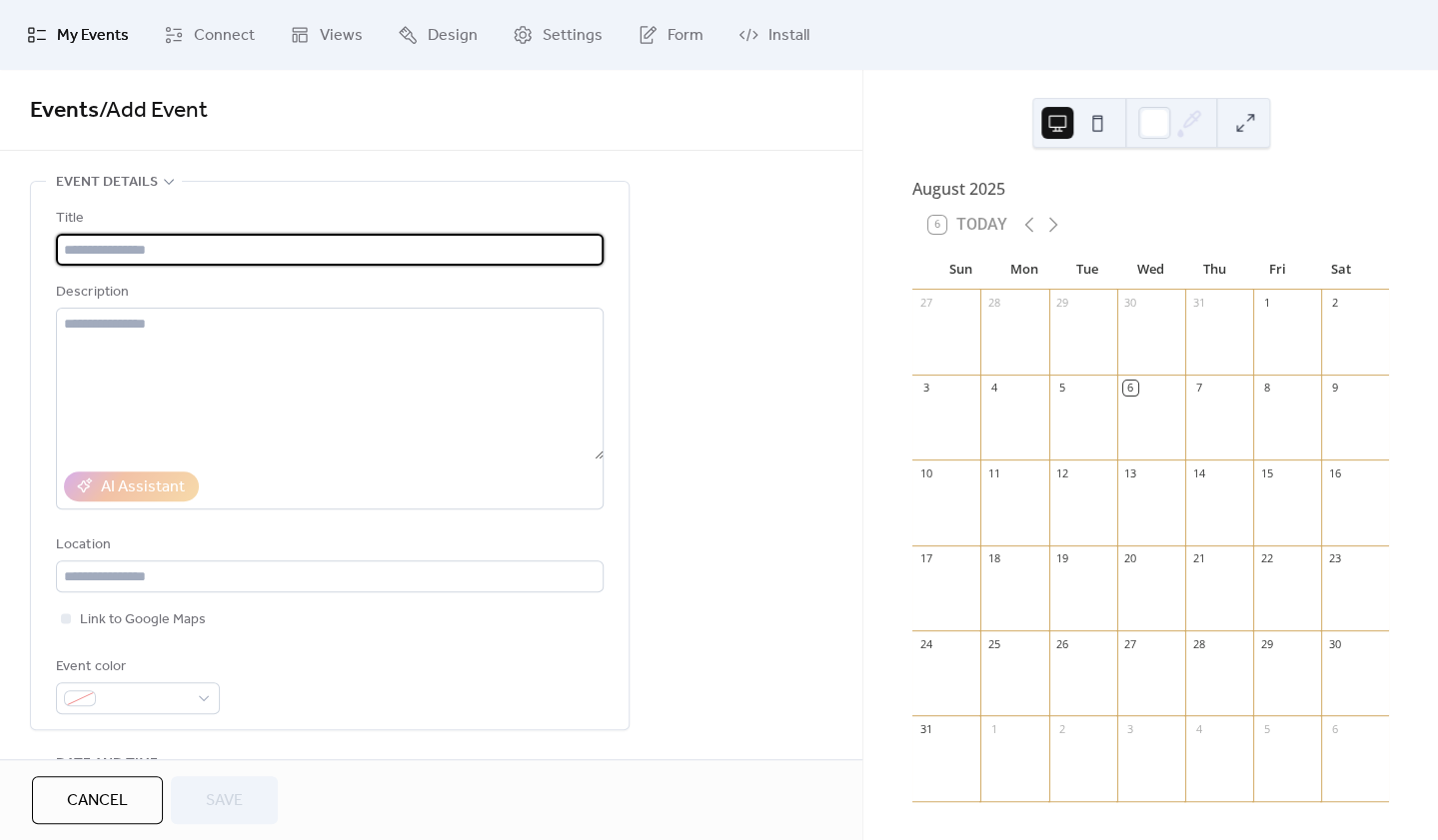 type on "*" 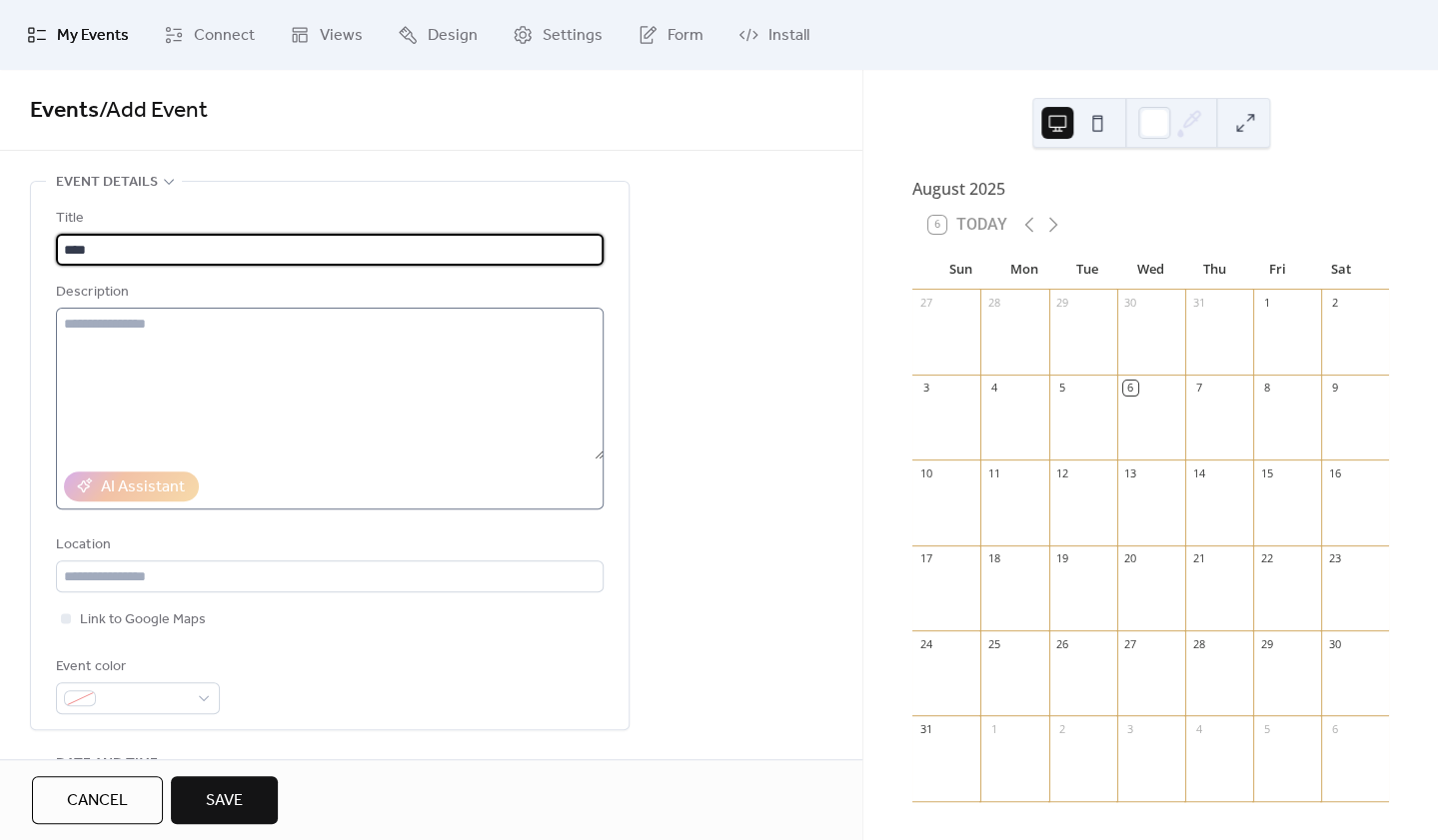 type on "****" 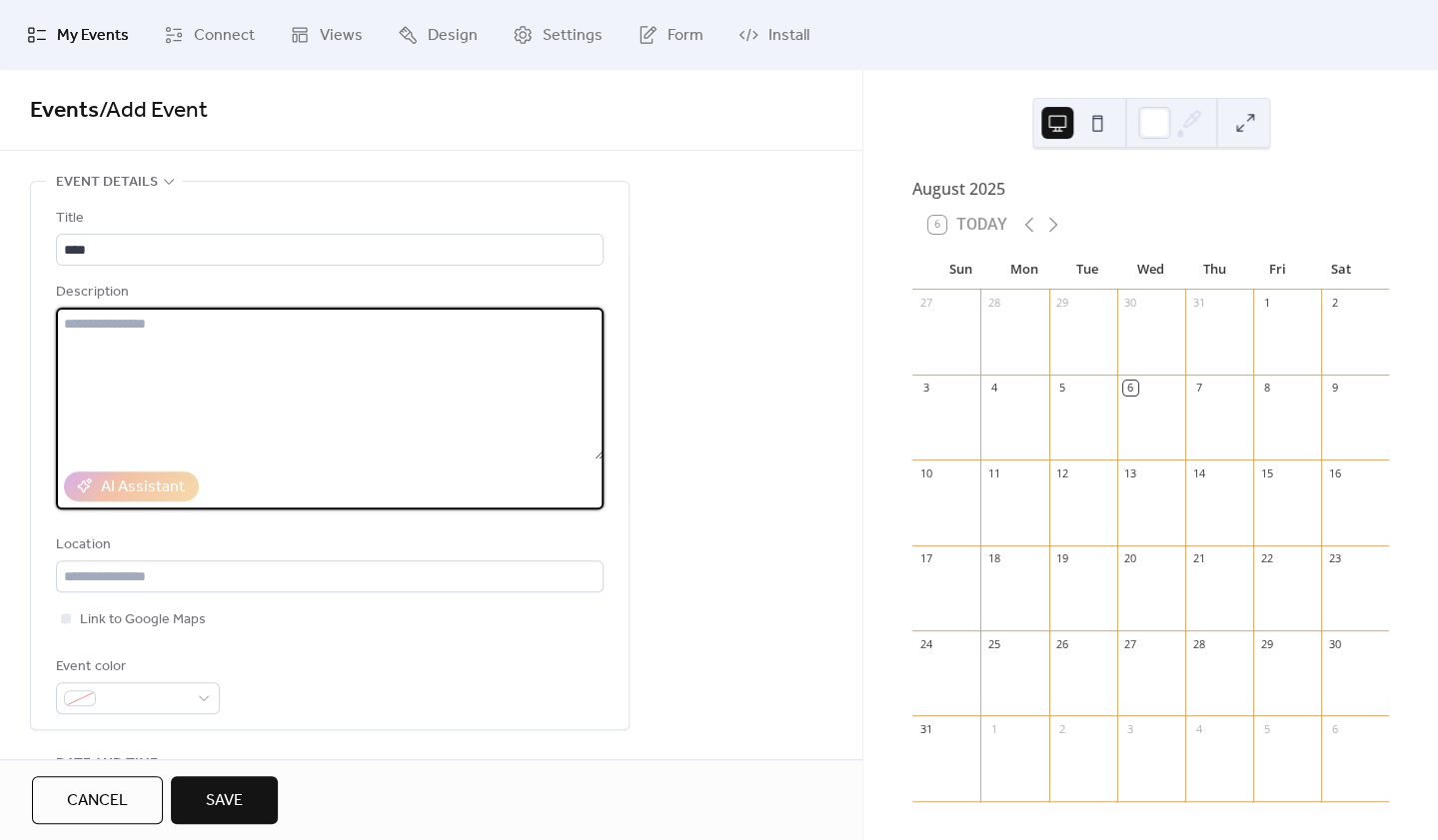 click at bounding box center (330, 384) 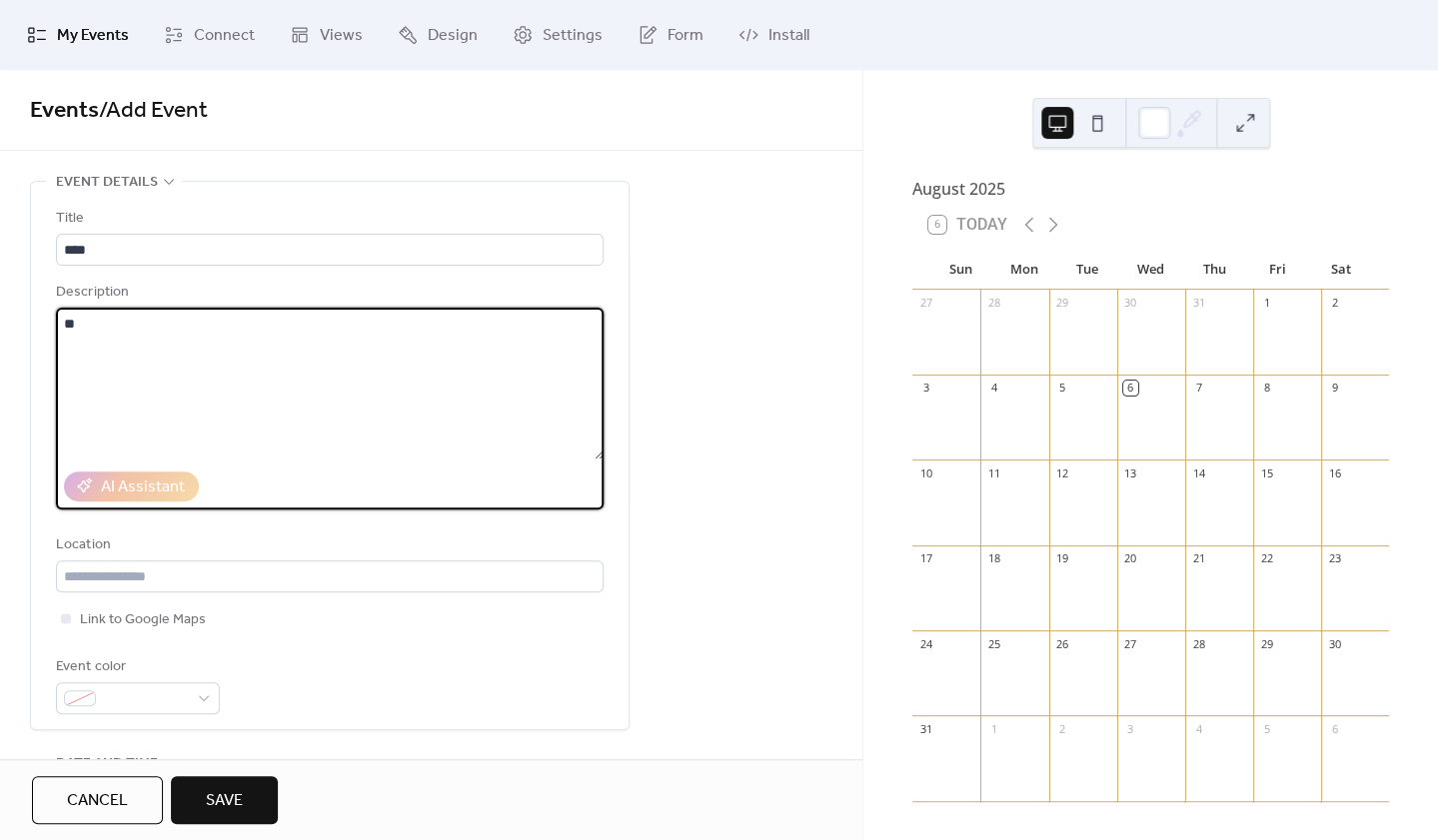 type on "*" 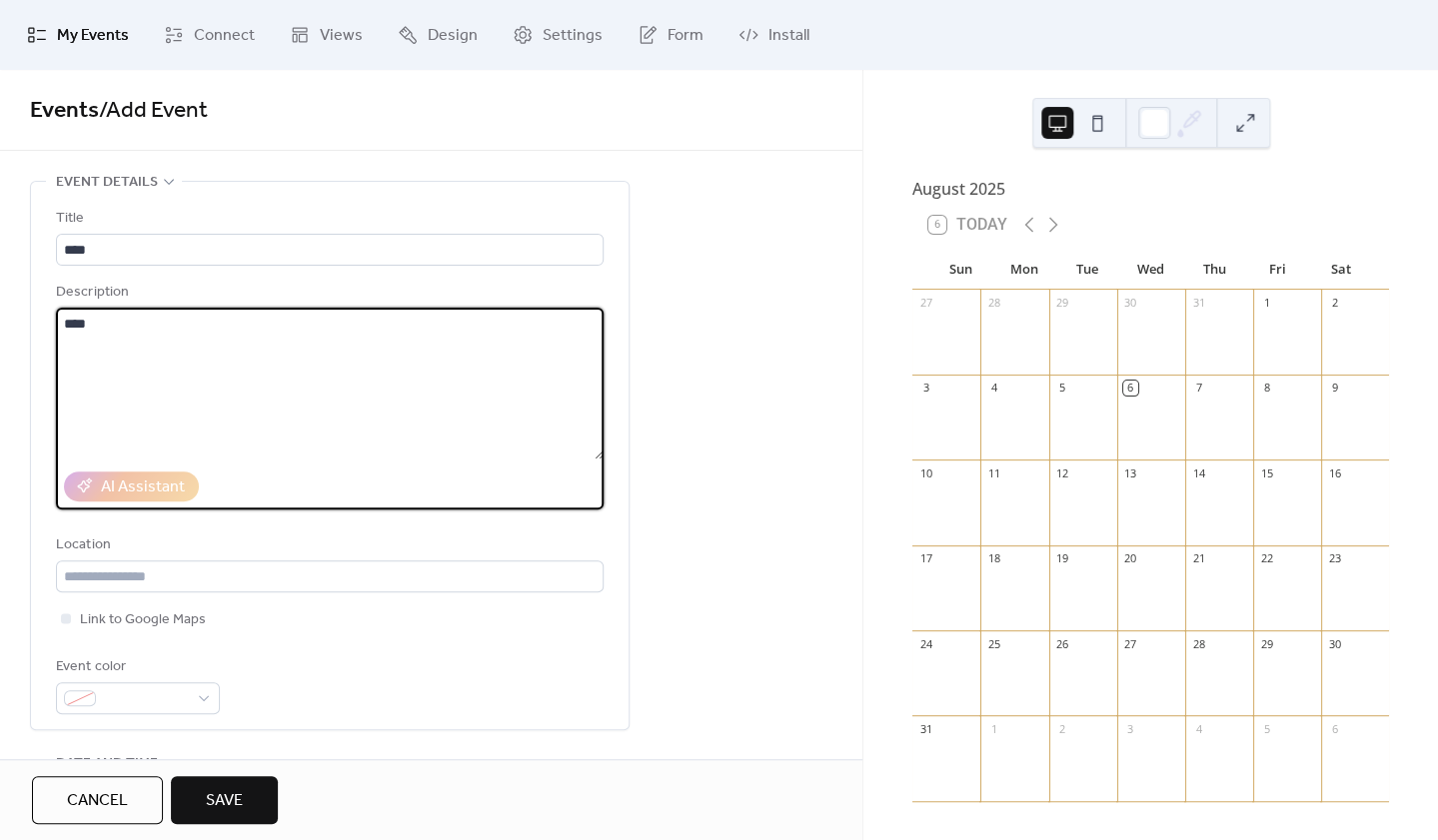 type on "****" 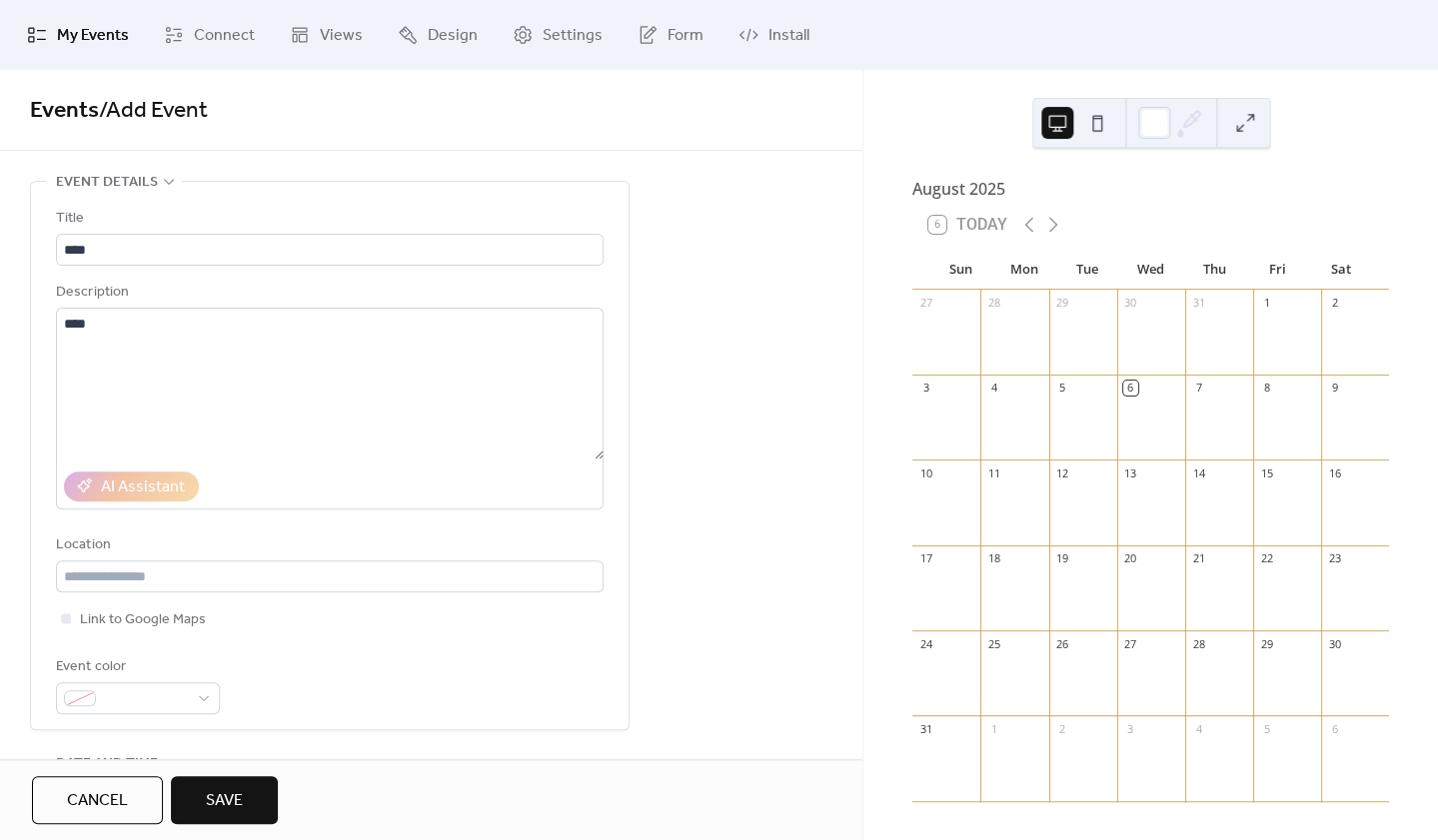 click on "Description" at bounding box center (328, 293) 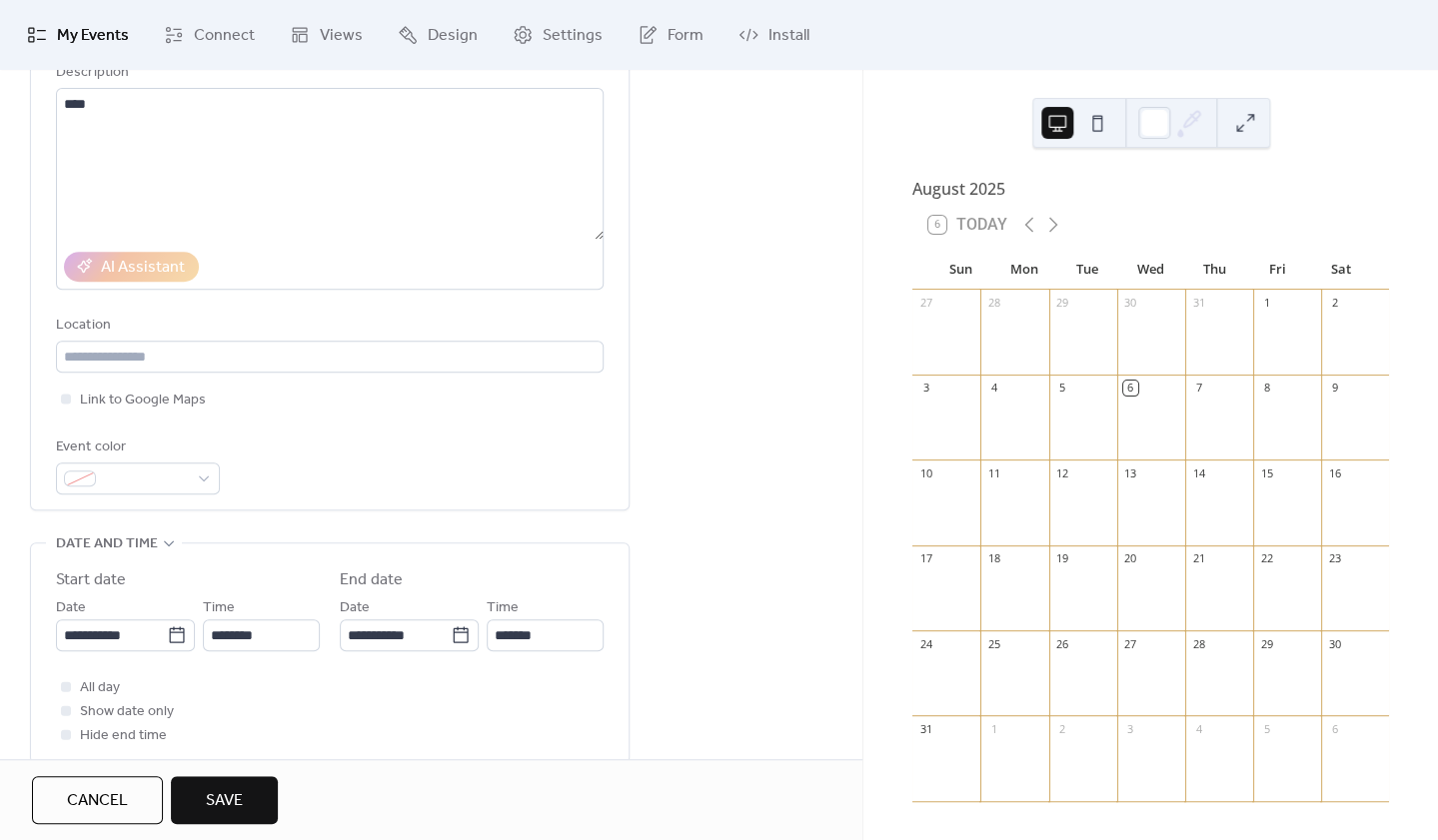 scroll, scrollTop: 278, scrollLeft: 0, axis: vertical 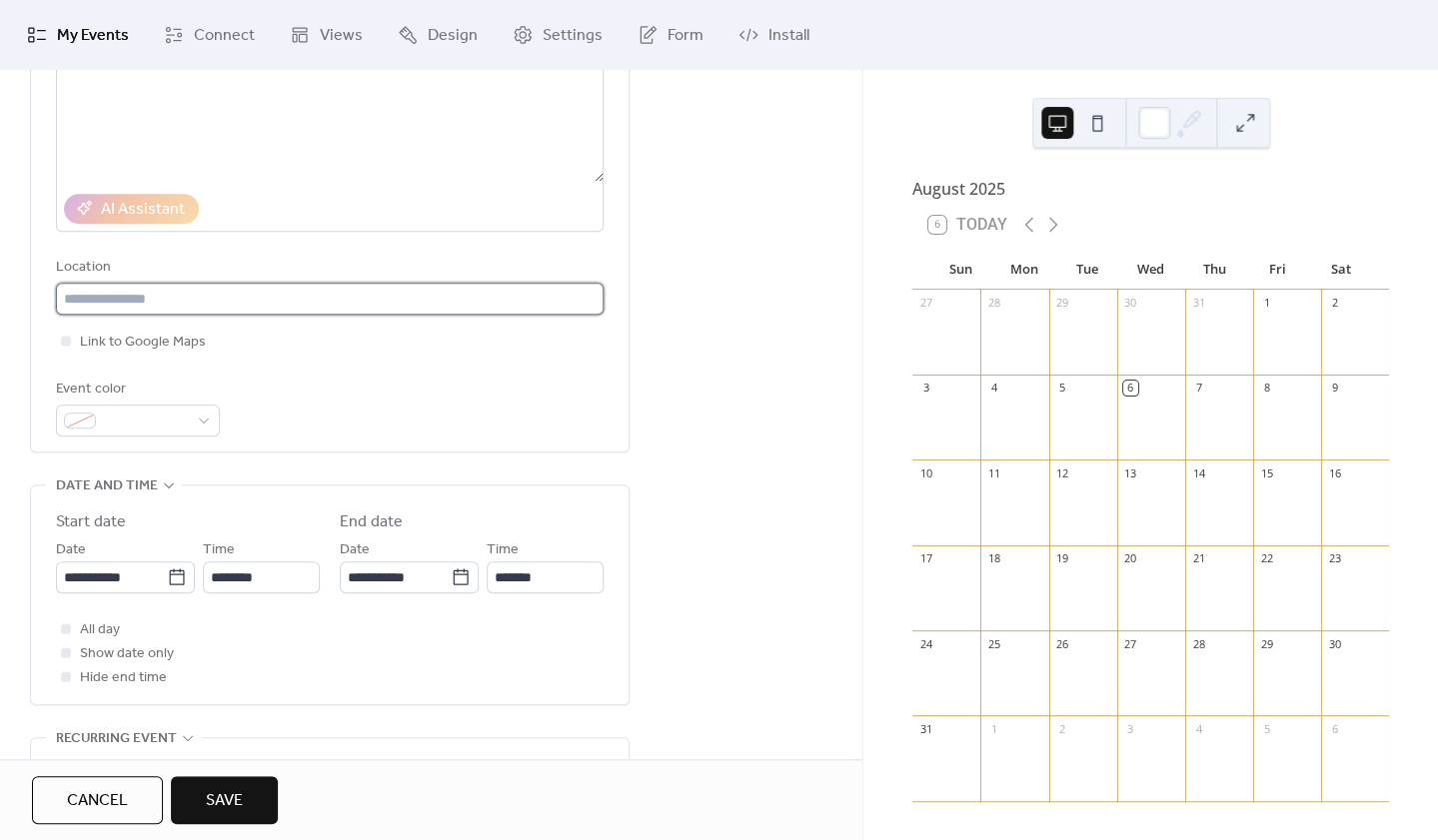 click at bounding box center (330, 299) 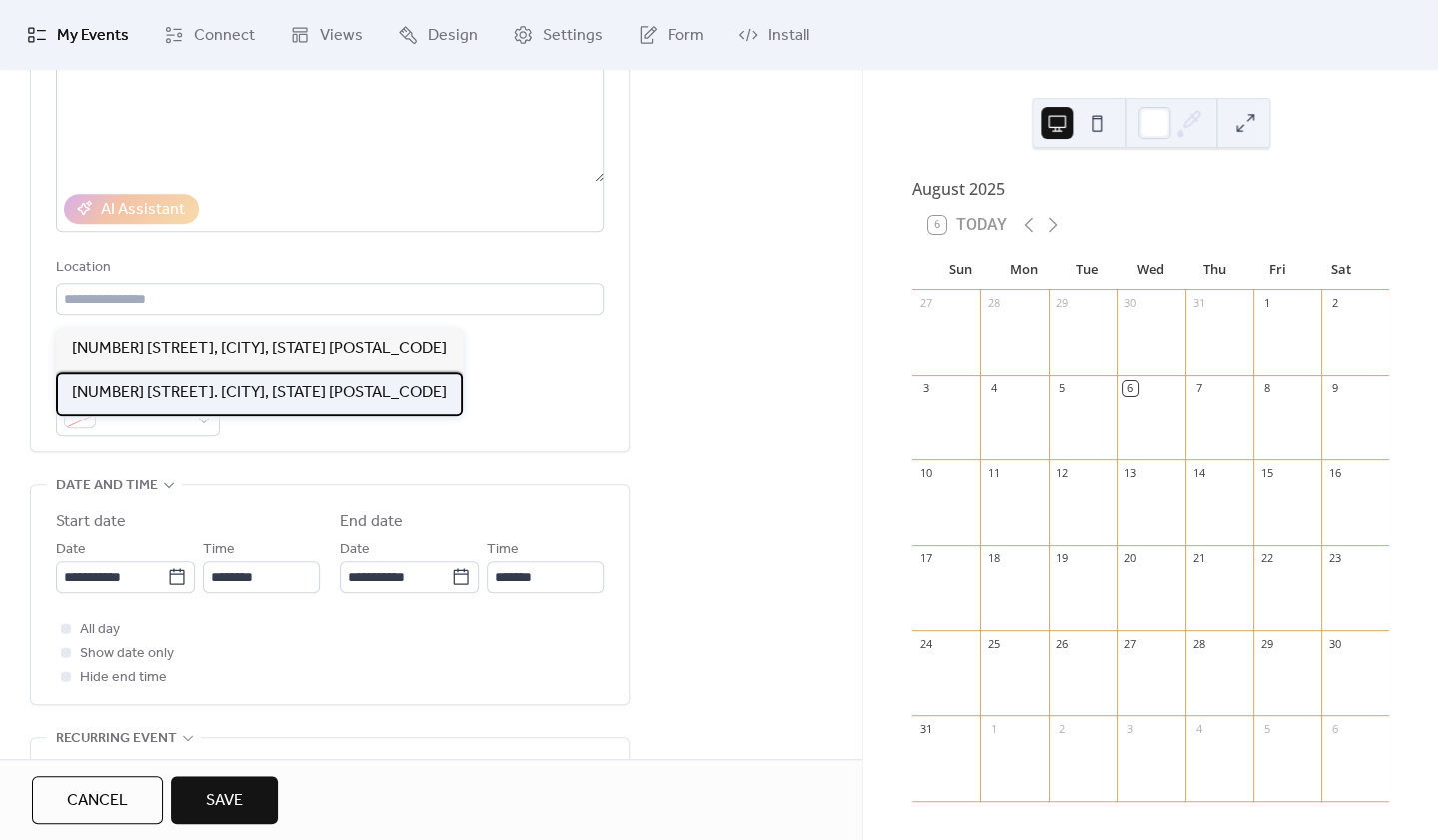click on "[NUMBER] [STREET]. [CITY], [STATE] [POSTAL_CODE]" at bounding box center (259, 393) 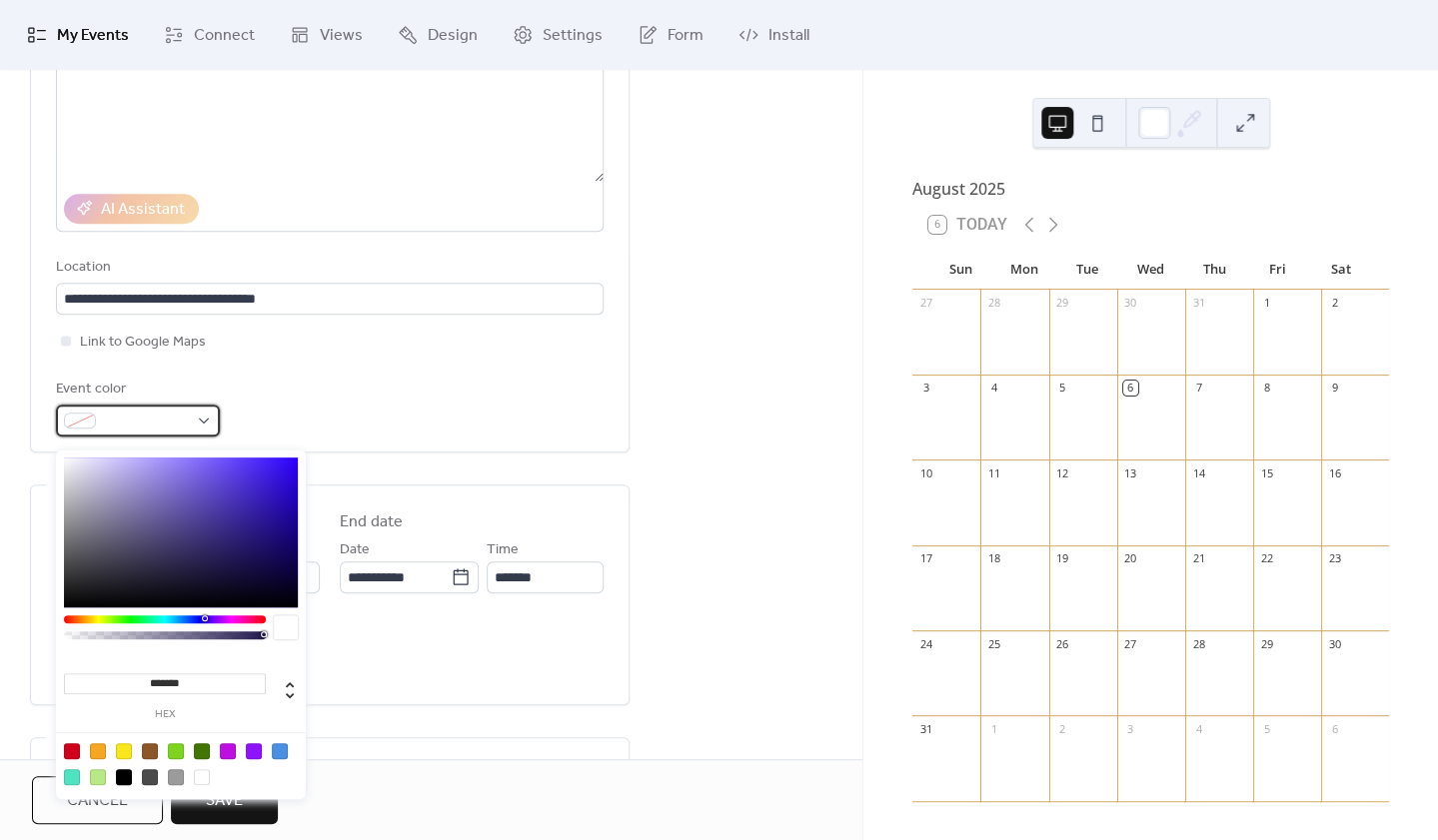click at bounding box center [138, 420] 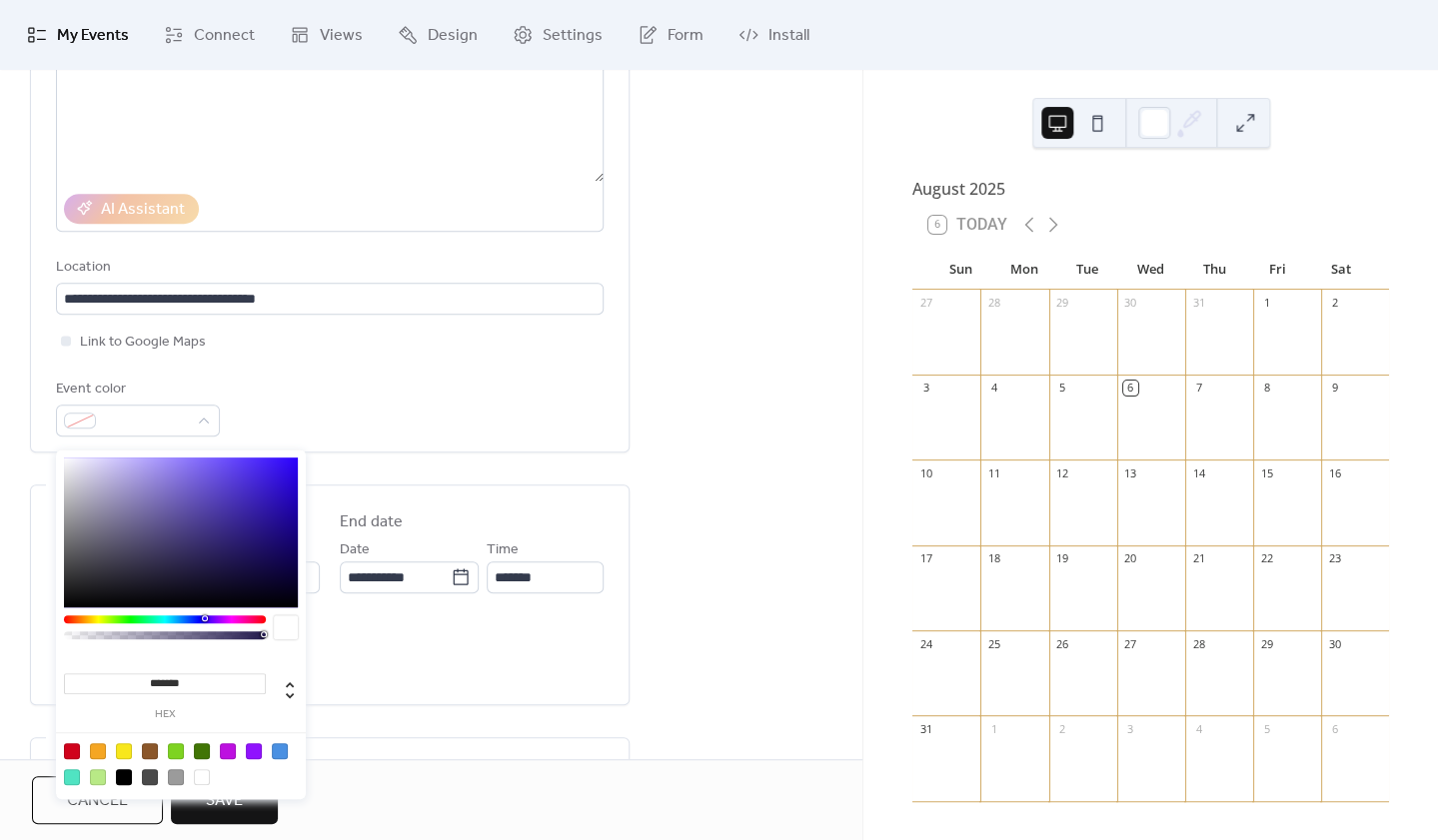 click on "**********" at bounding box center [330, 183] 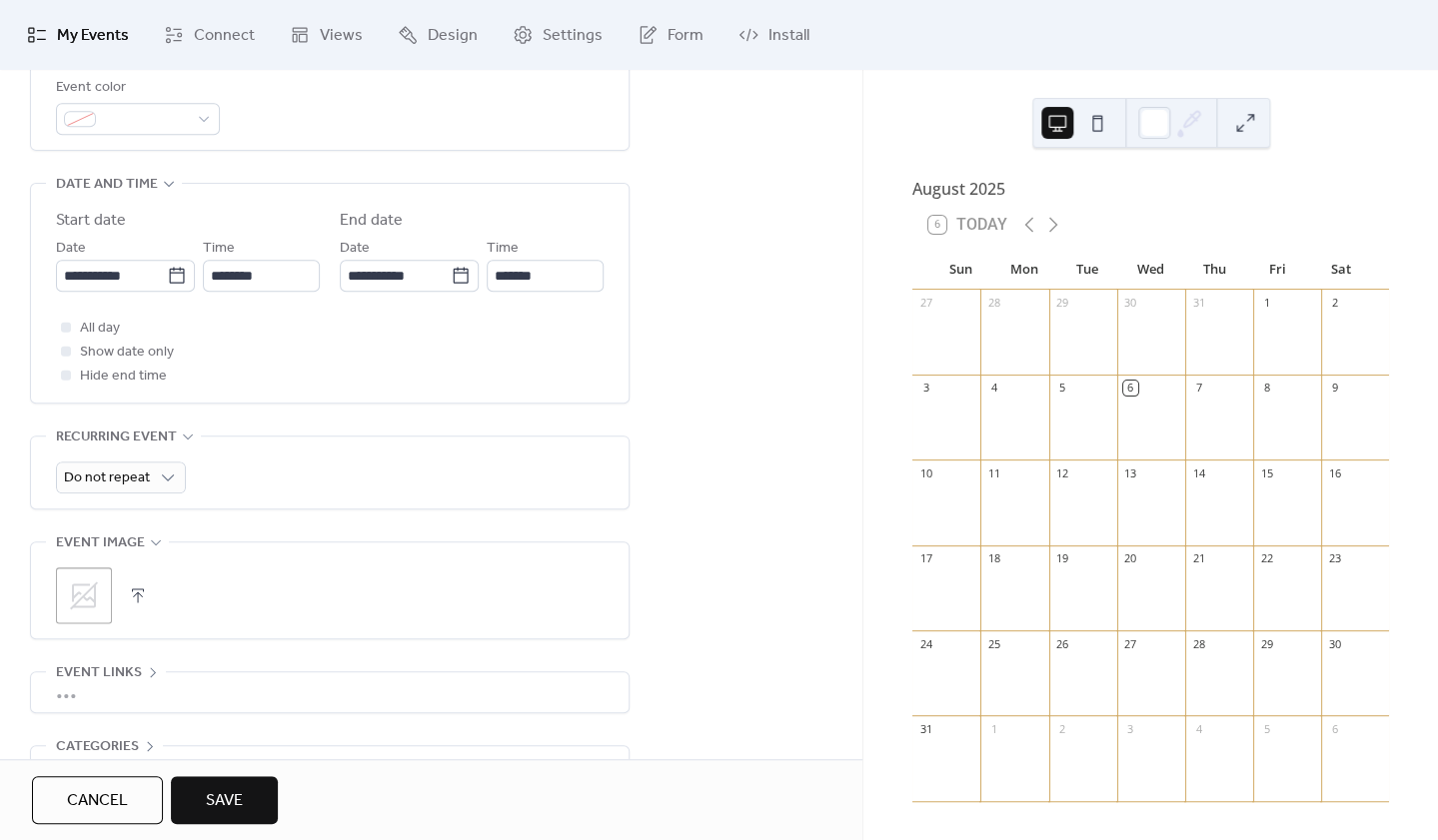 scroll, scrollTop: 695, scrollLeft: 0, axis: vertical 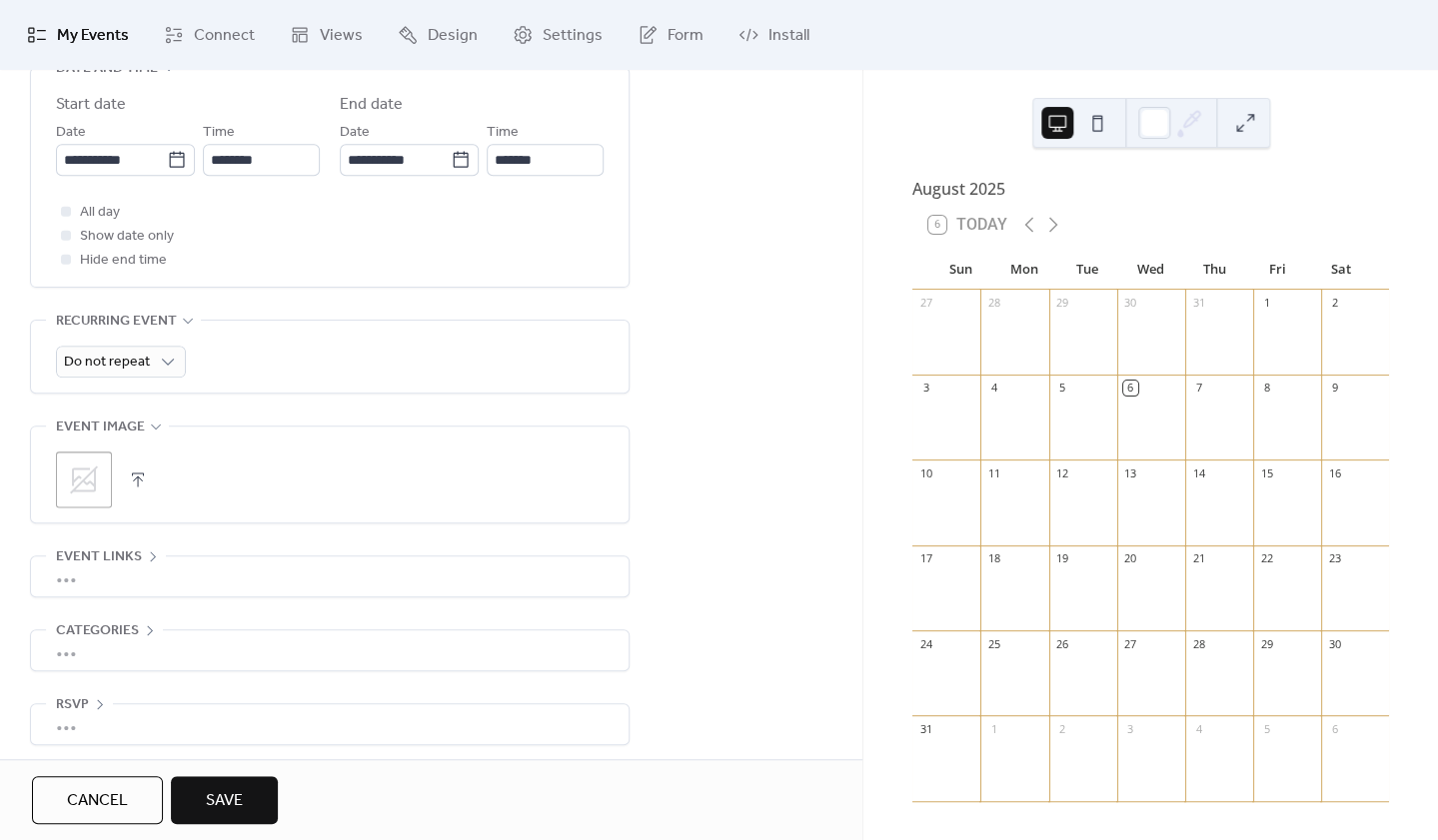click 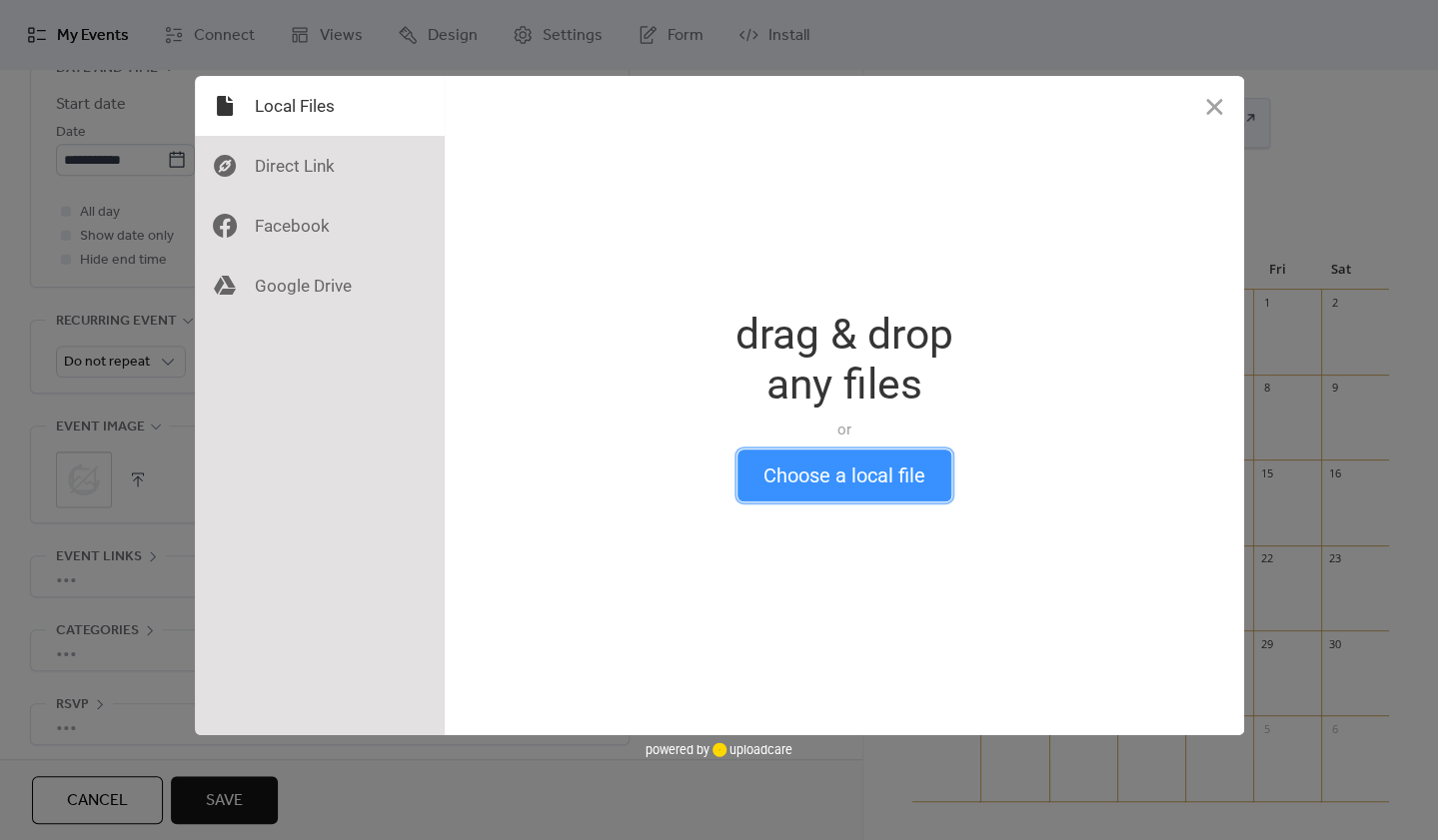click on "Choose a local file" at bounding box center (844, 475) 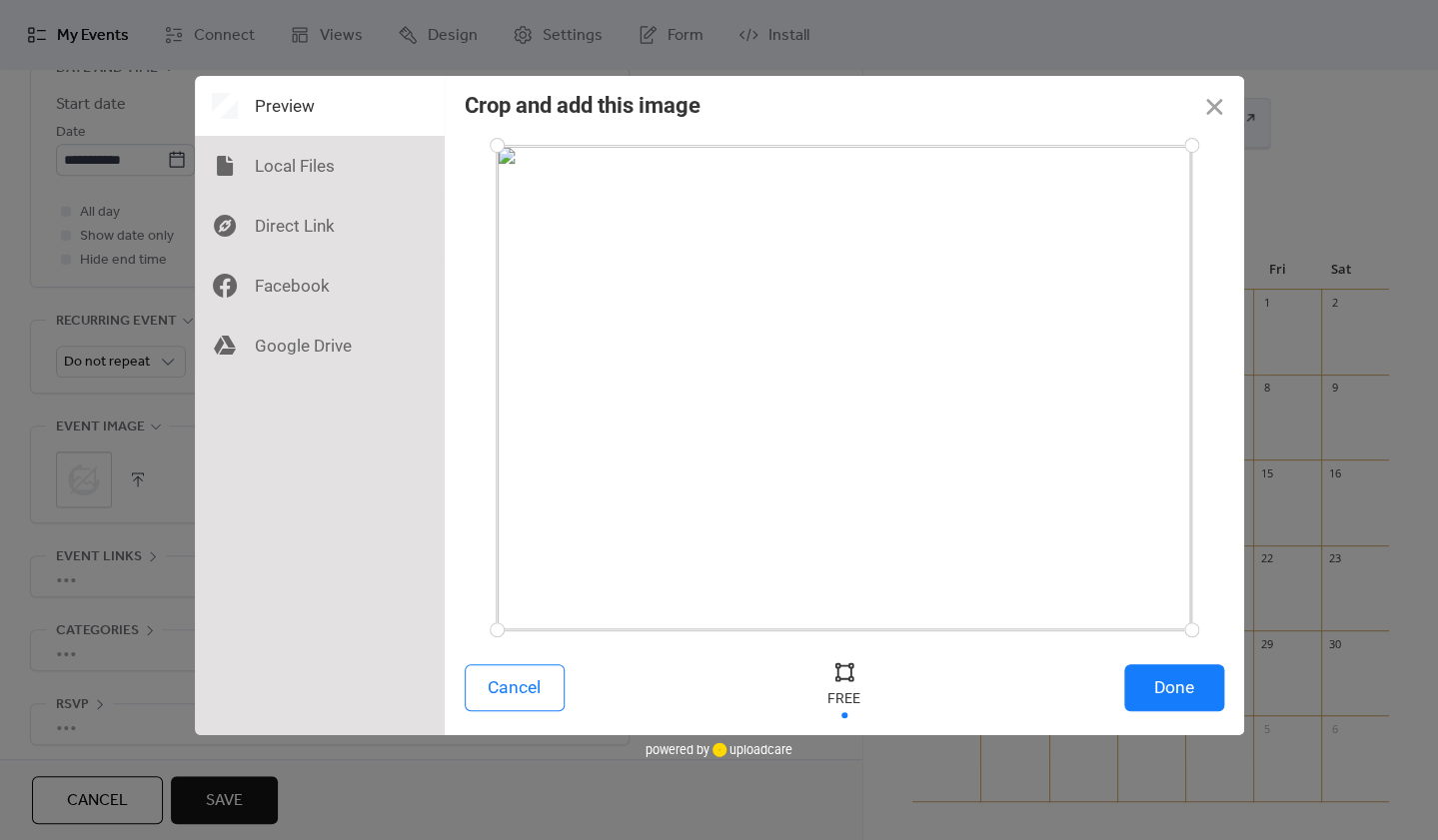 click on "Cancel   Done" at bounding box center (844, 692) 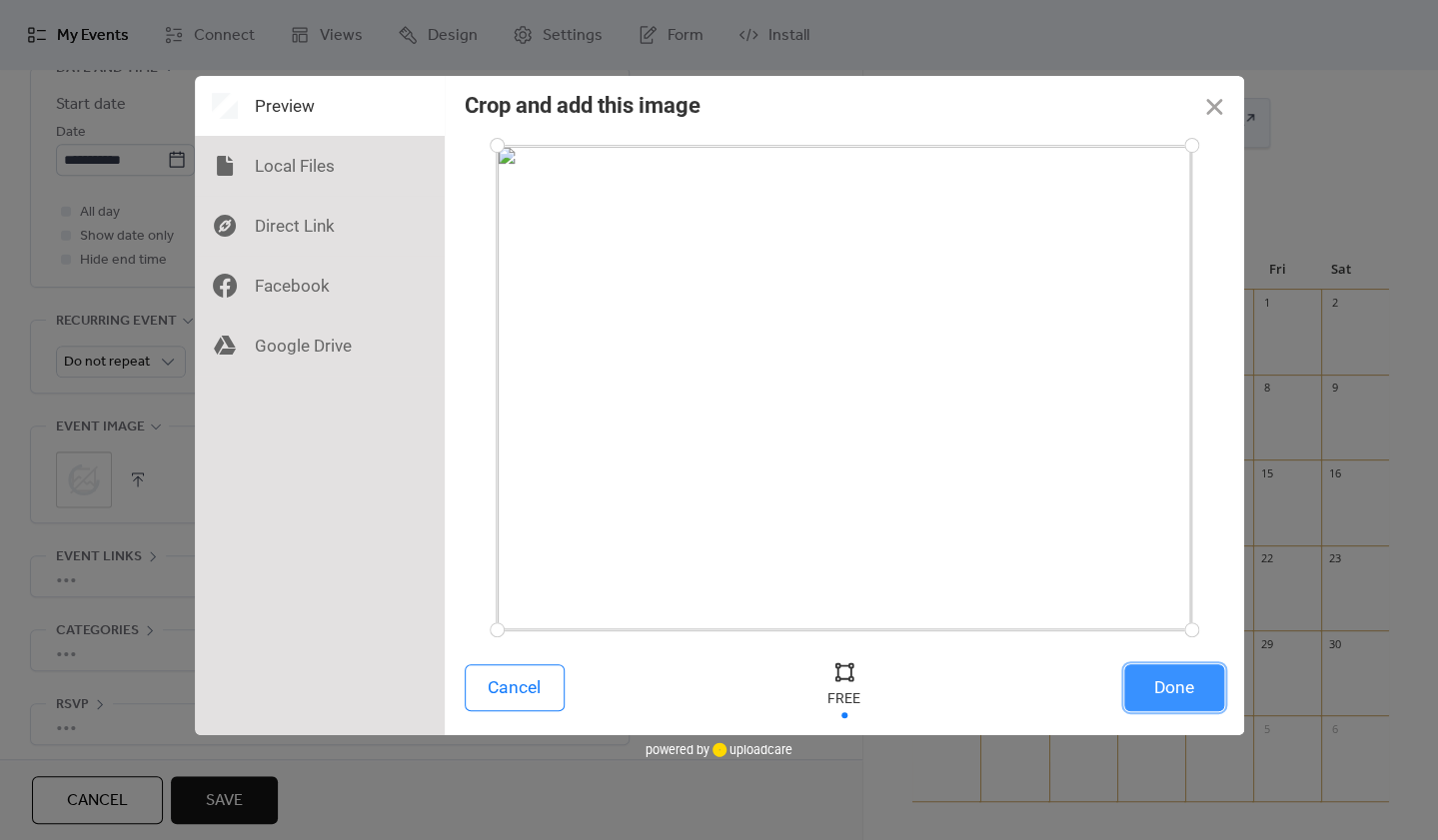 click on "Done" at bounding box center (1174, 687) 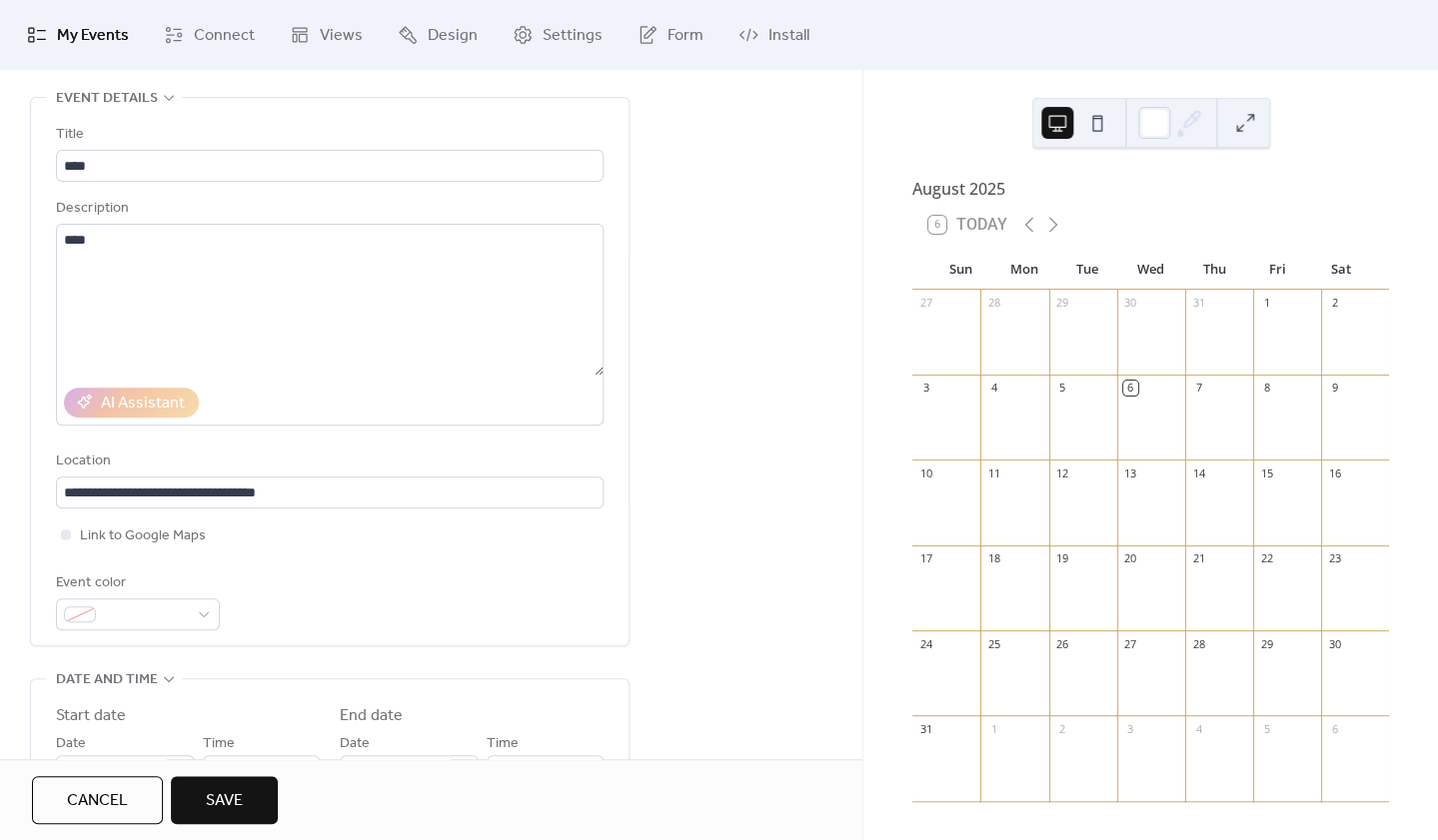 scroll, scrollTop: 63, scrollLeft: 0, axis: vertical 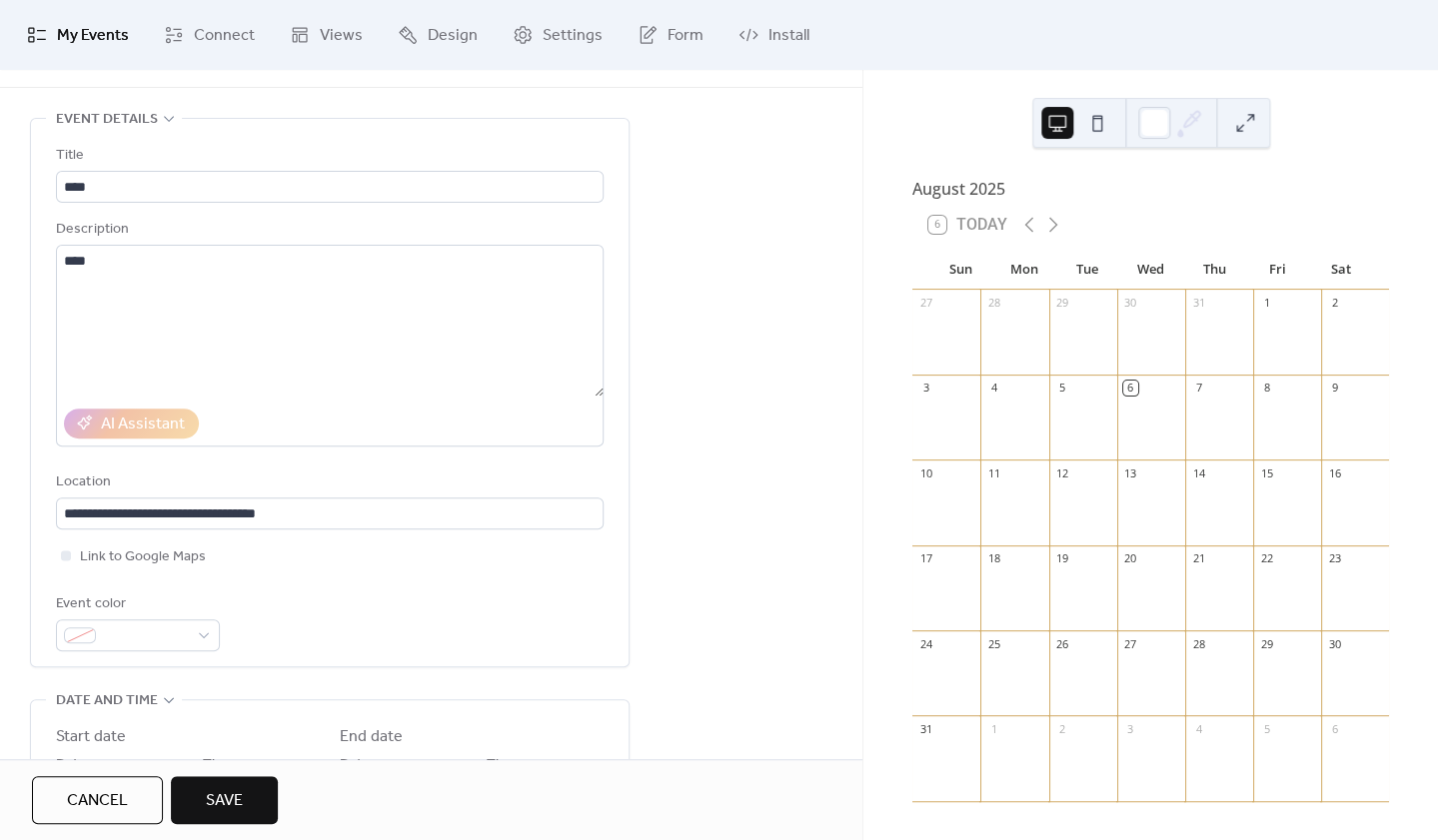 click on "Save" at bounding box center [224, 801] 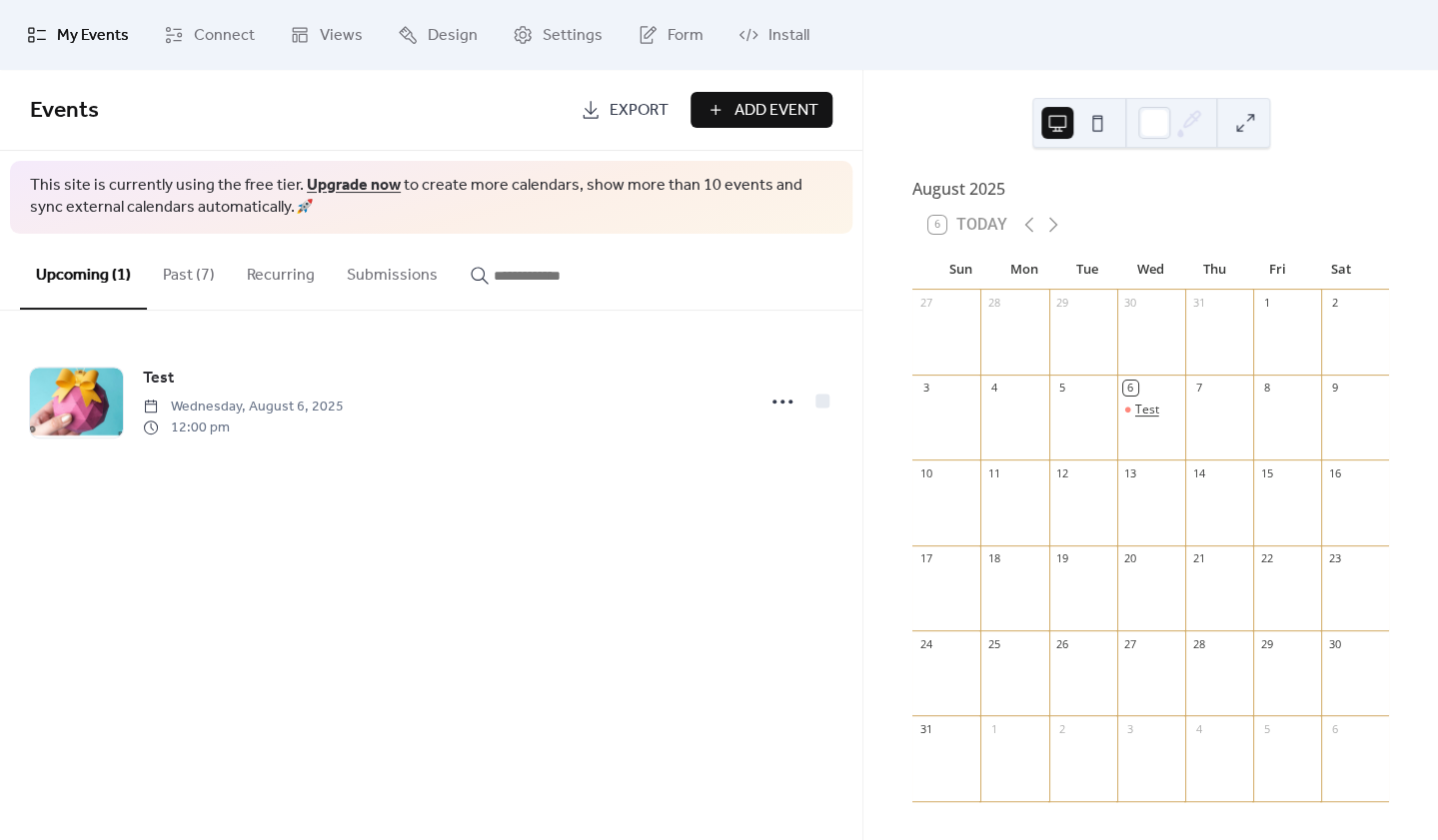 click on "Test" at bounding box center [1147, 410] 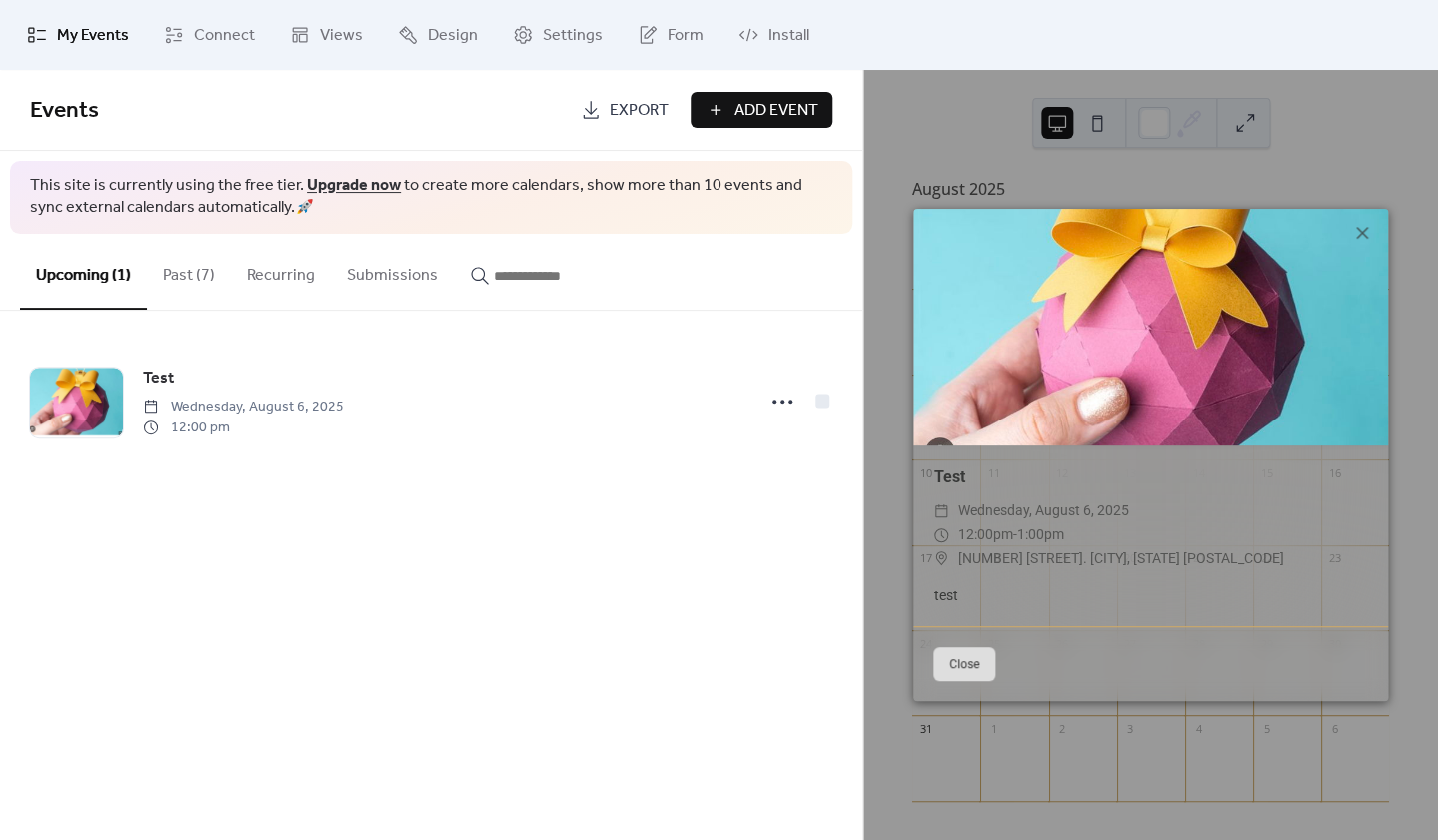 click on "Close" at bounding box center (964, 664) 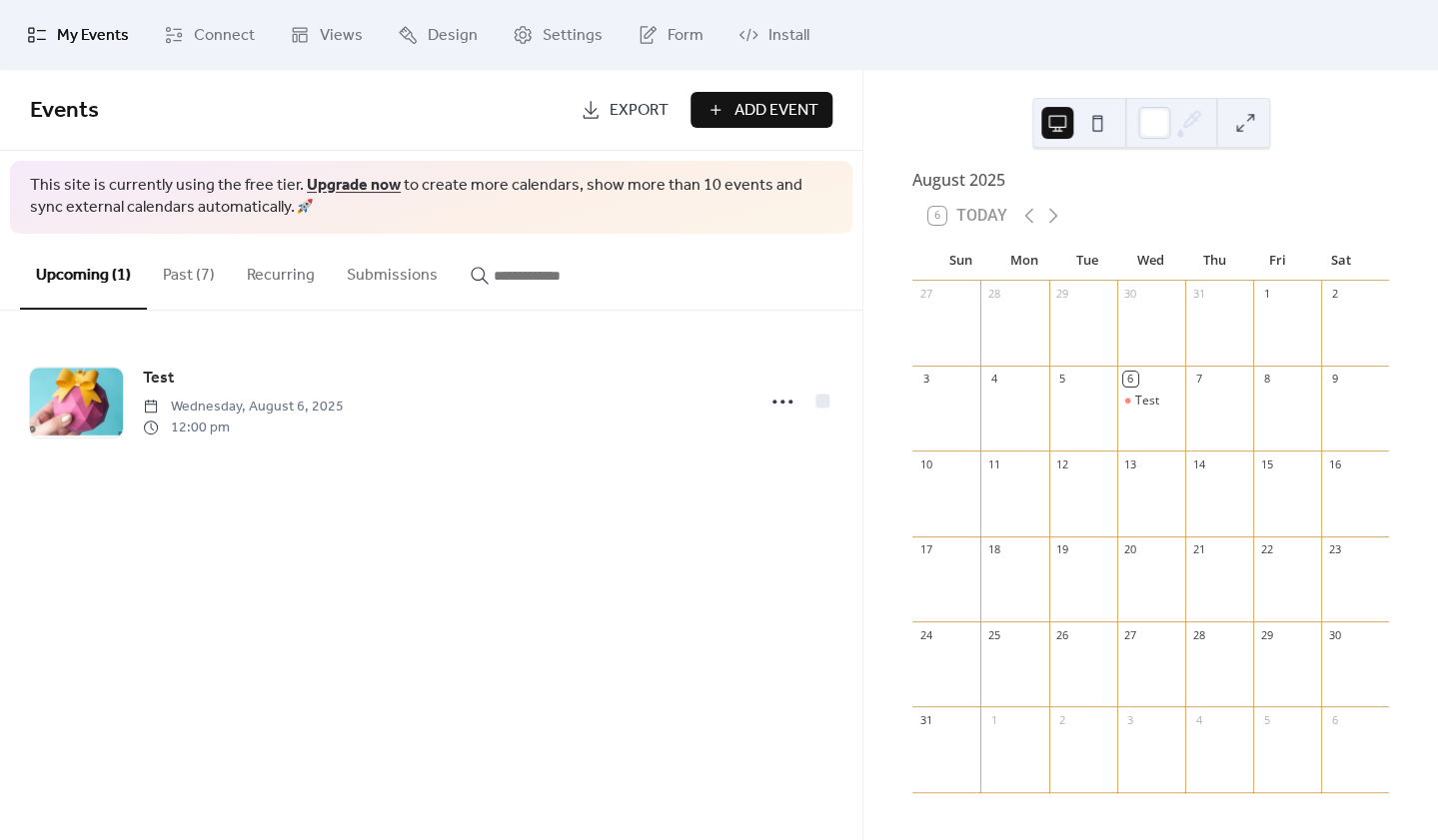 scroll, scrollTop: 0, scrollLeft: 0, axis: both 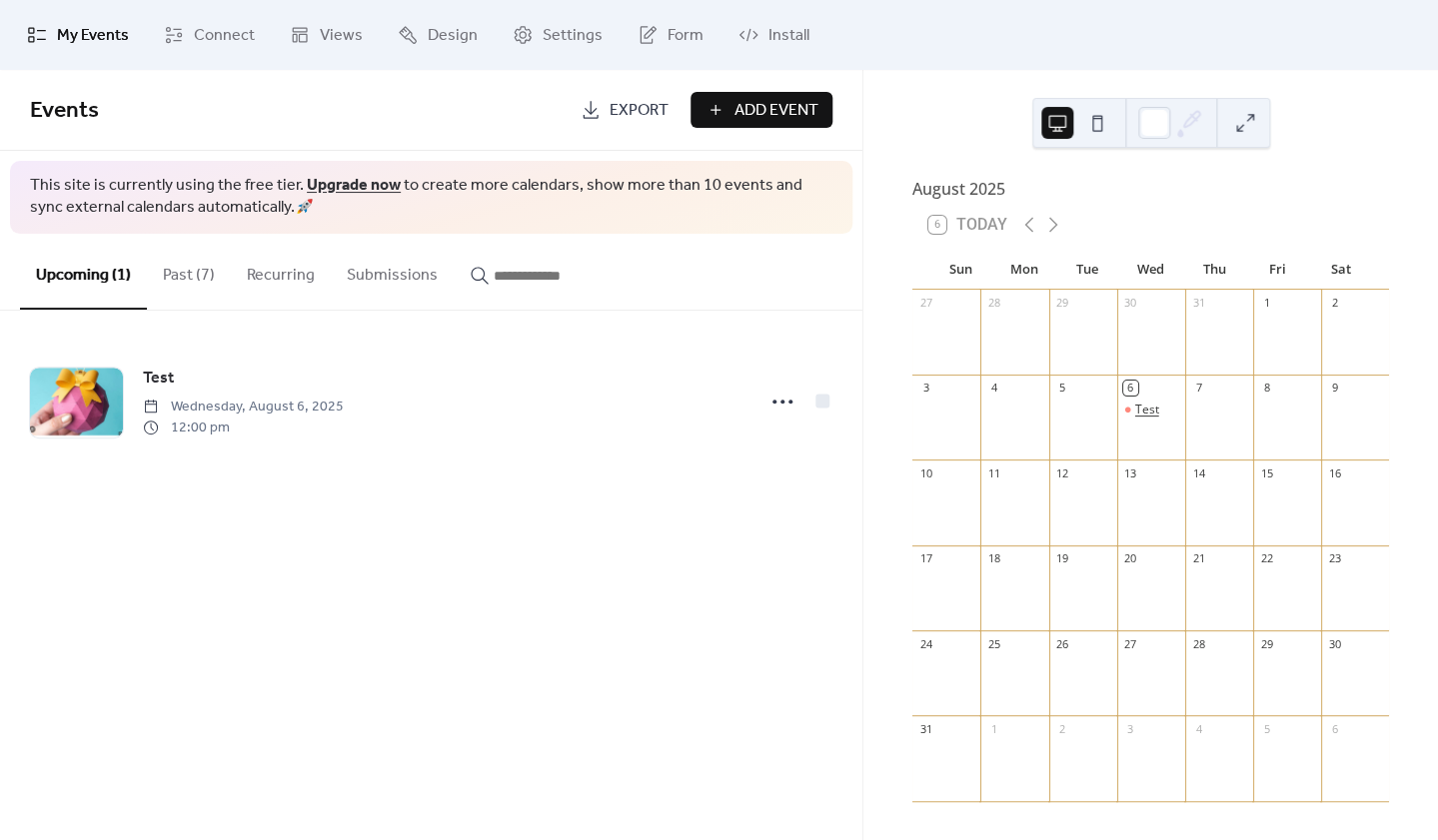 click on "Test" at bounding box center (1147, 410) 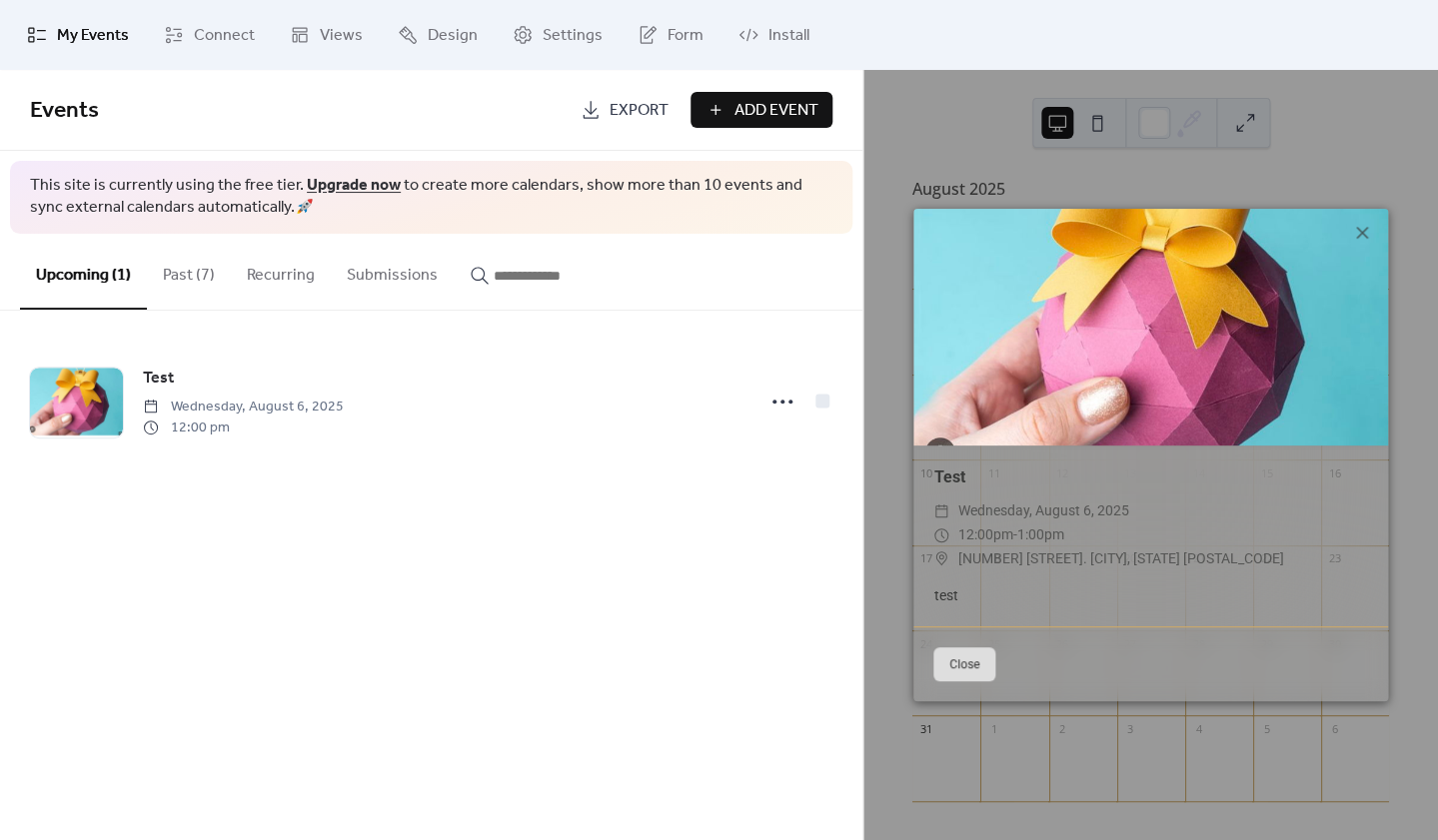 click on "Close" at bounding box center (964, 664) 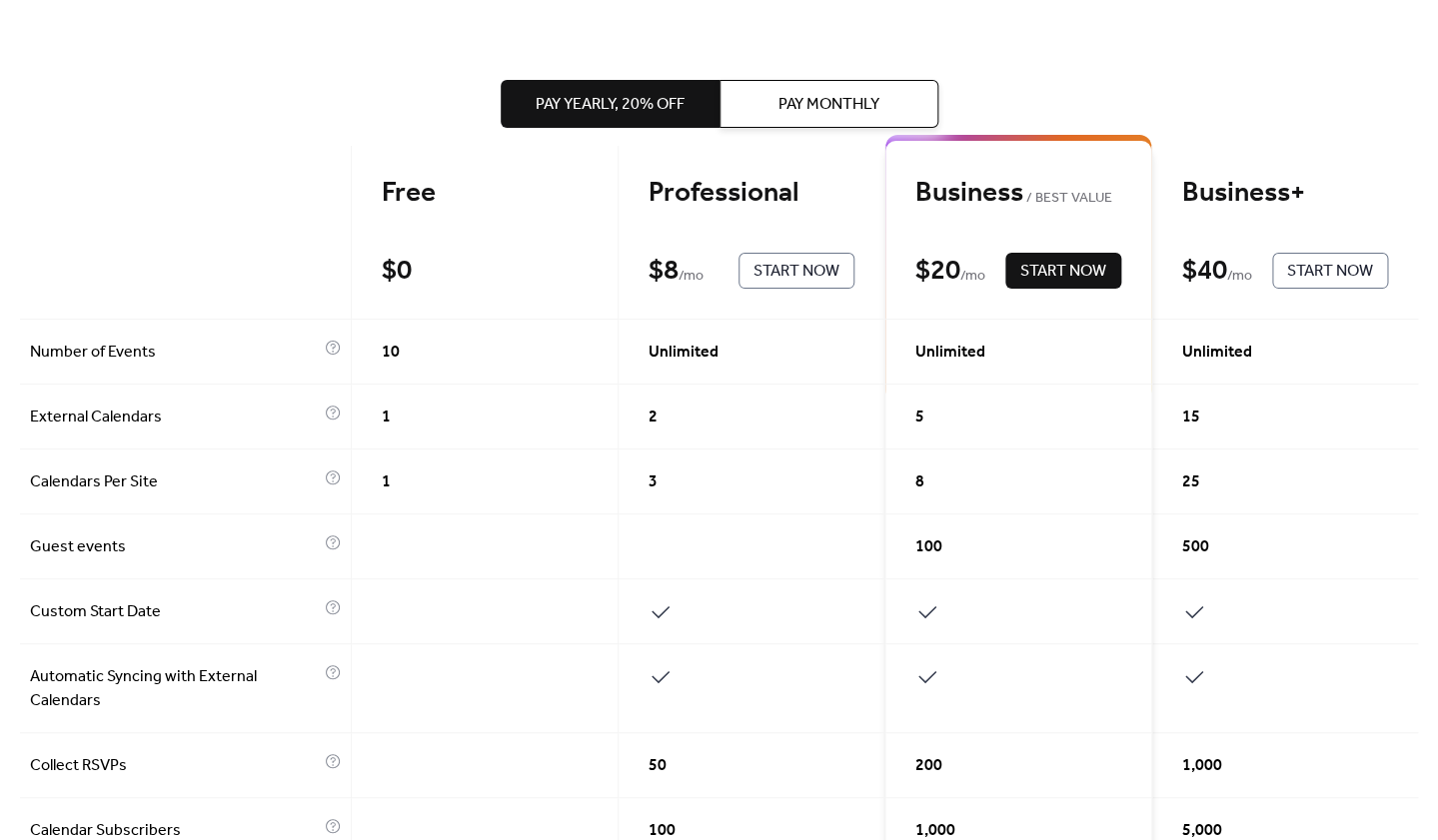 scroll, scrollTop: 65, scrollLeft: 0, axis: vertical 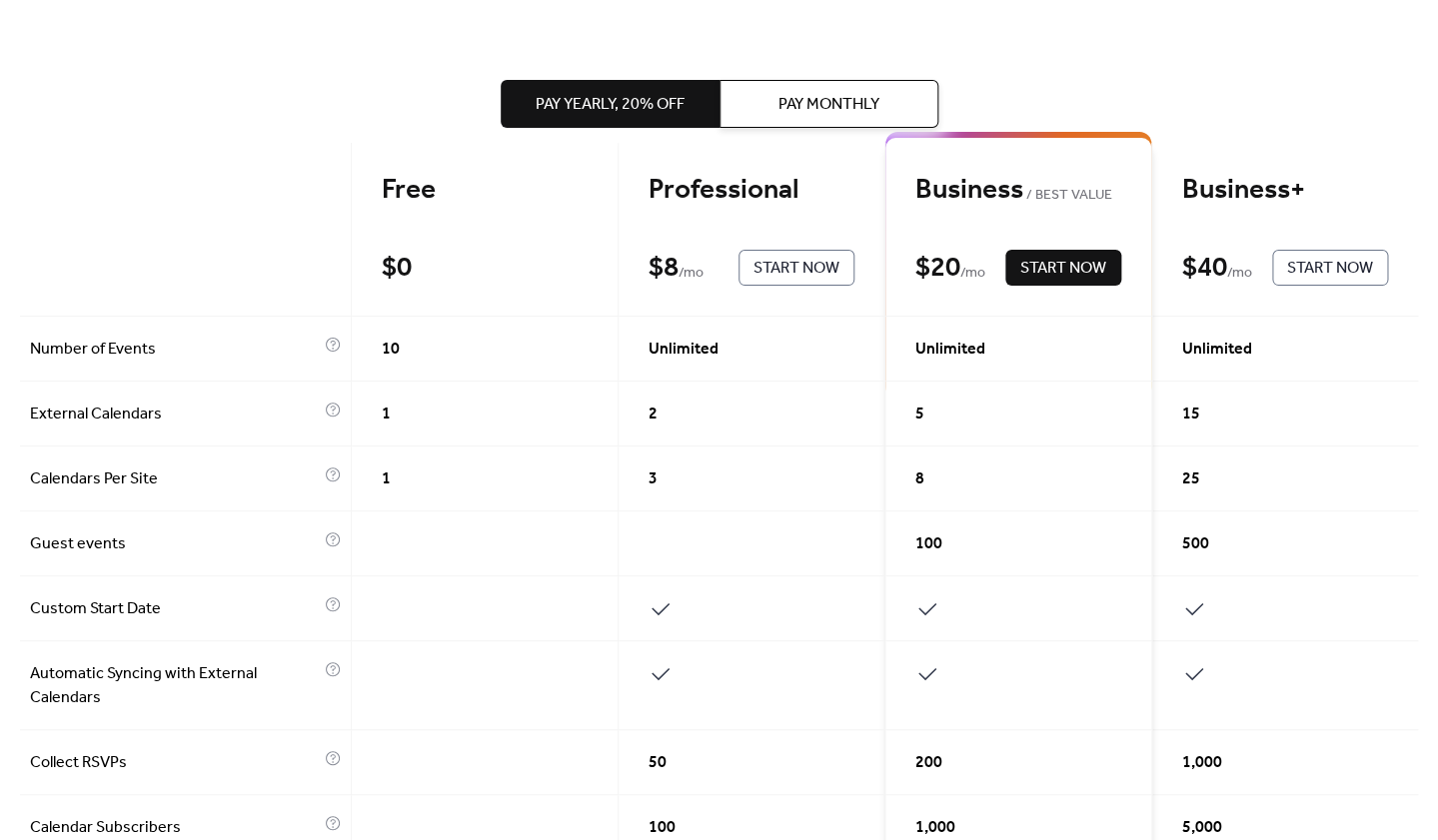 click on "Start Now" at bounding box center [796, 269] 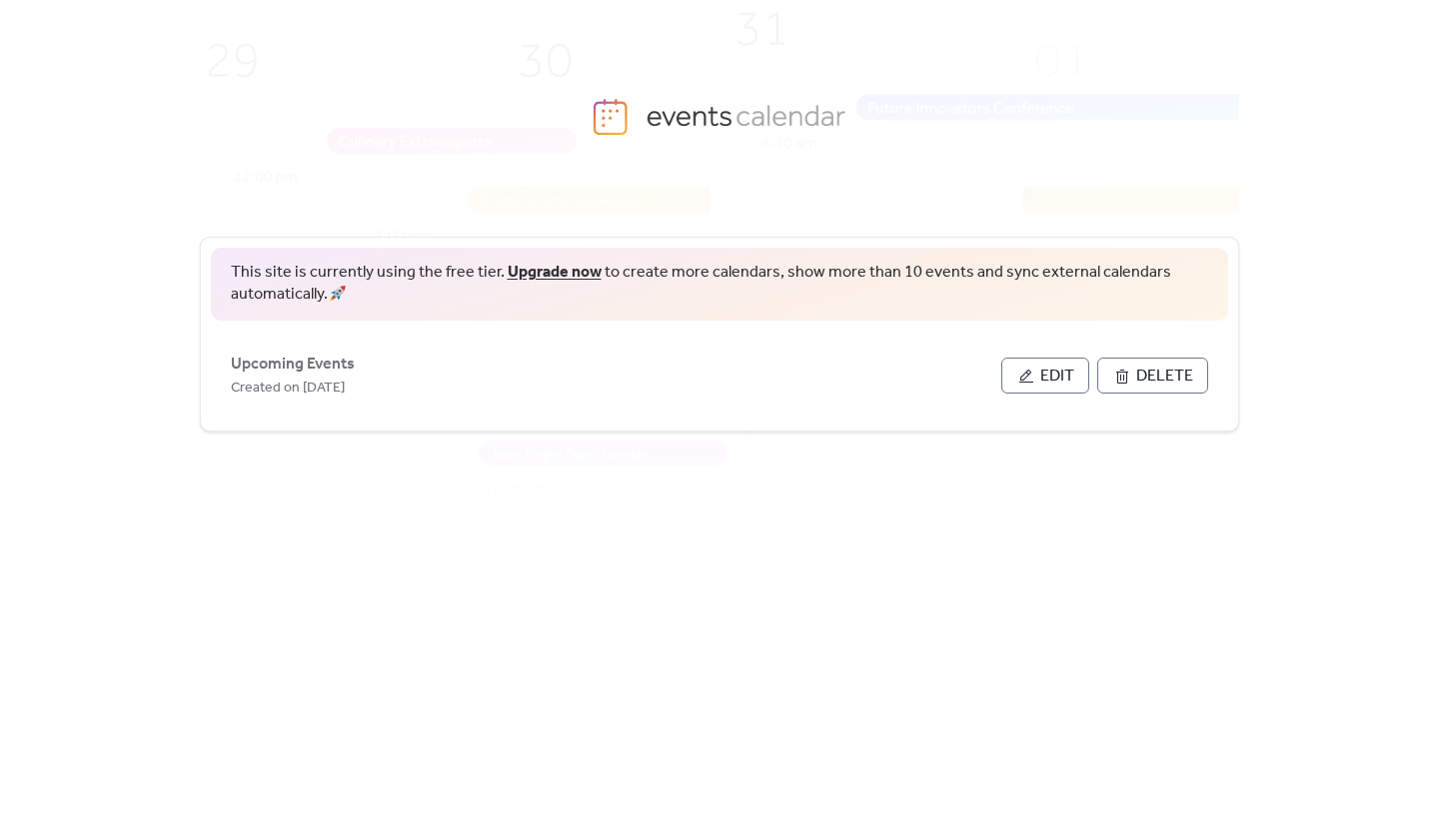 scroll, scrollTop: 0, scrollLeft: 0, axis: both 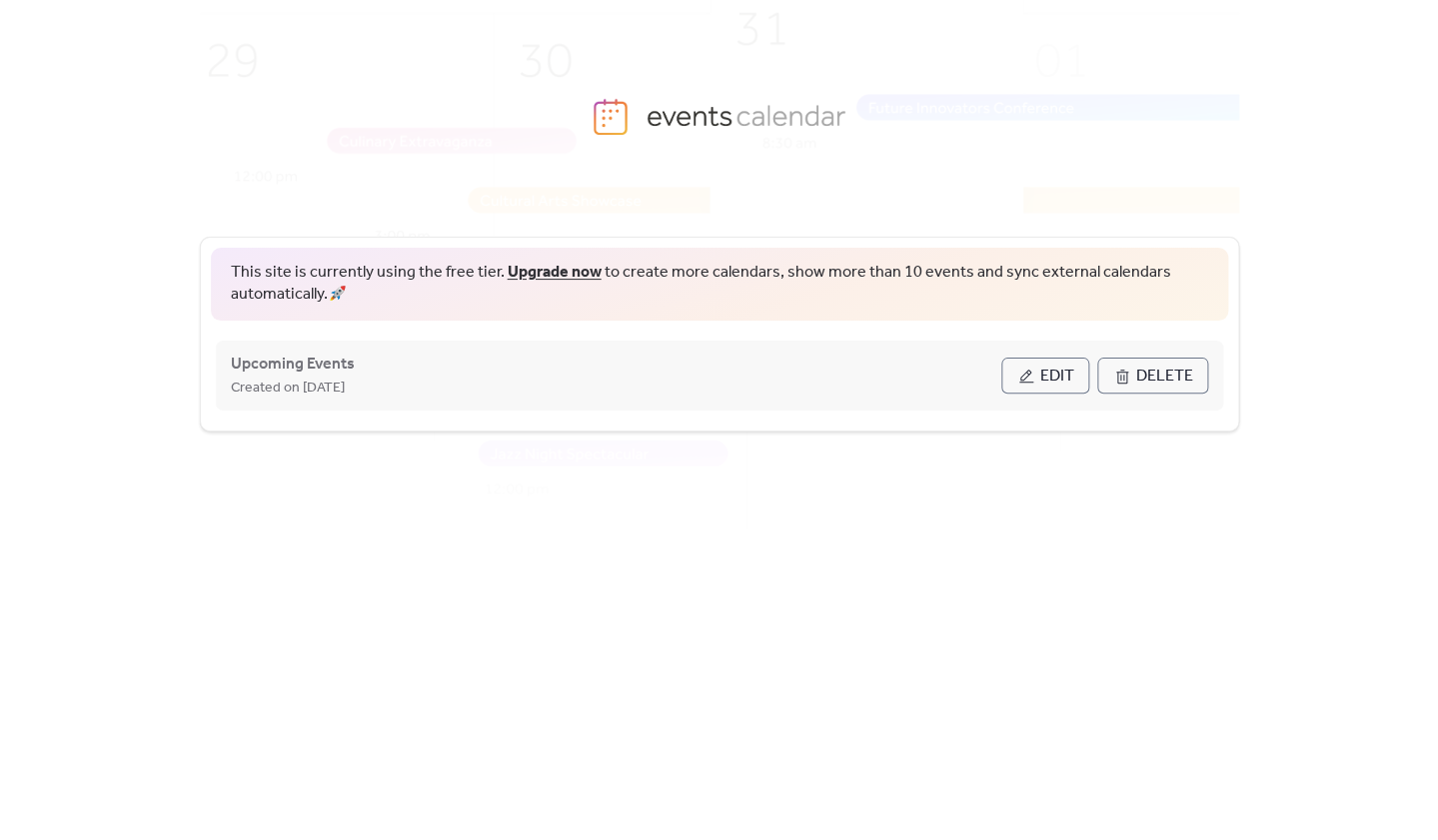 click on "Edit" at bounding box center (1057, 377) 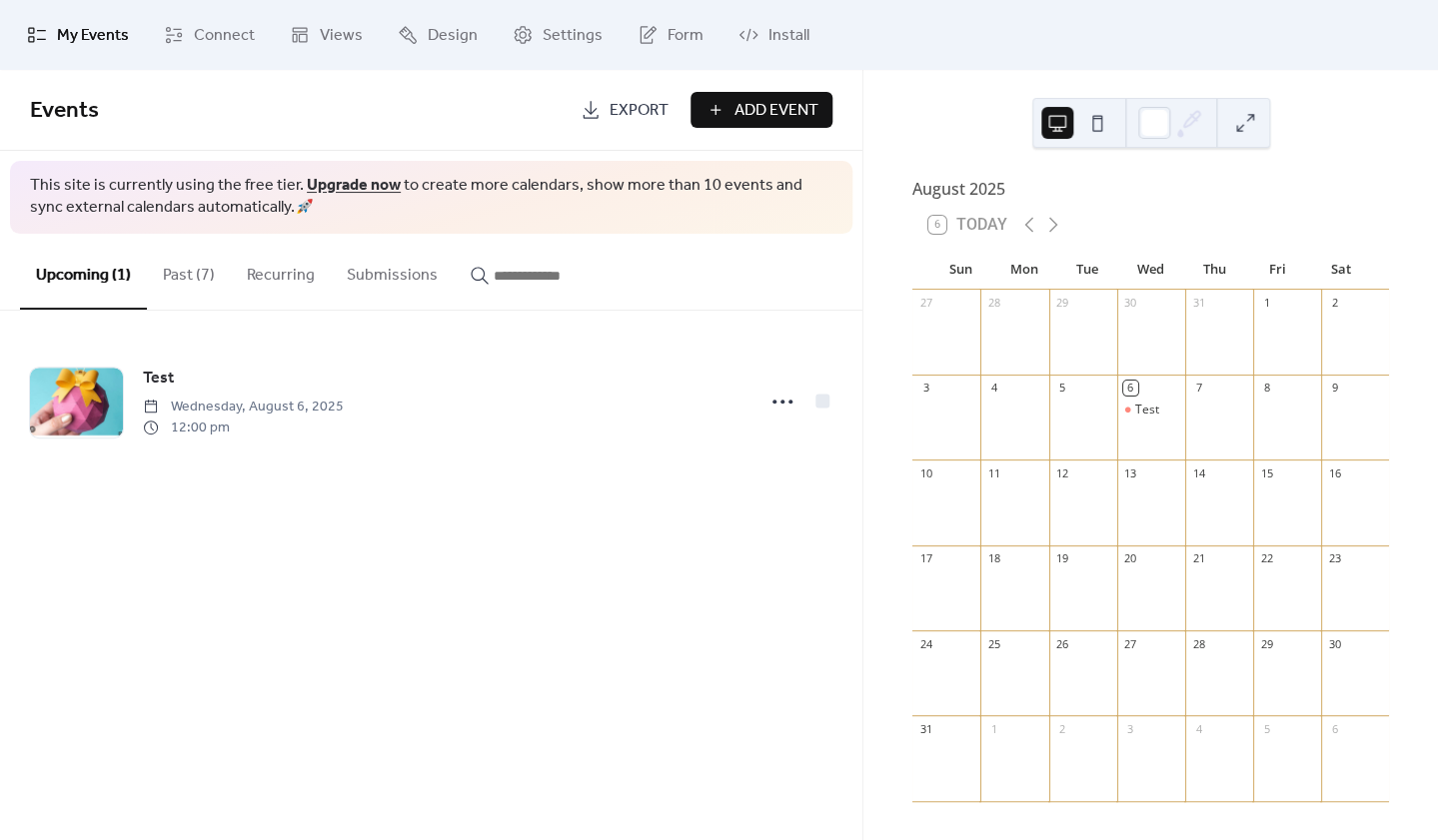 click on "August 2025" at bounding box center [1150, 189] 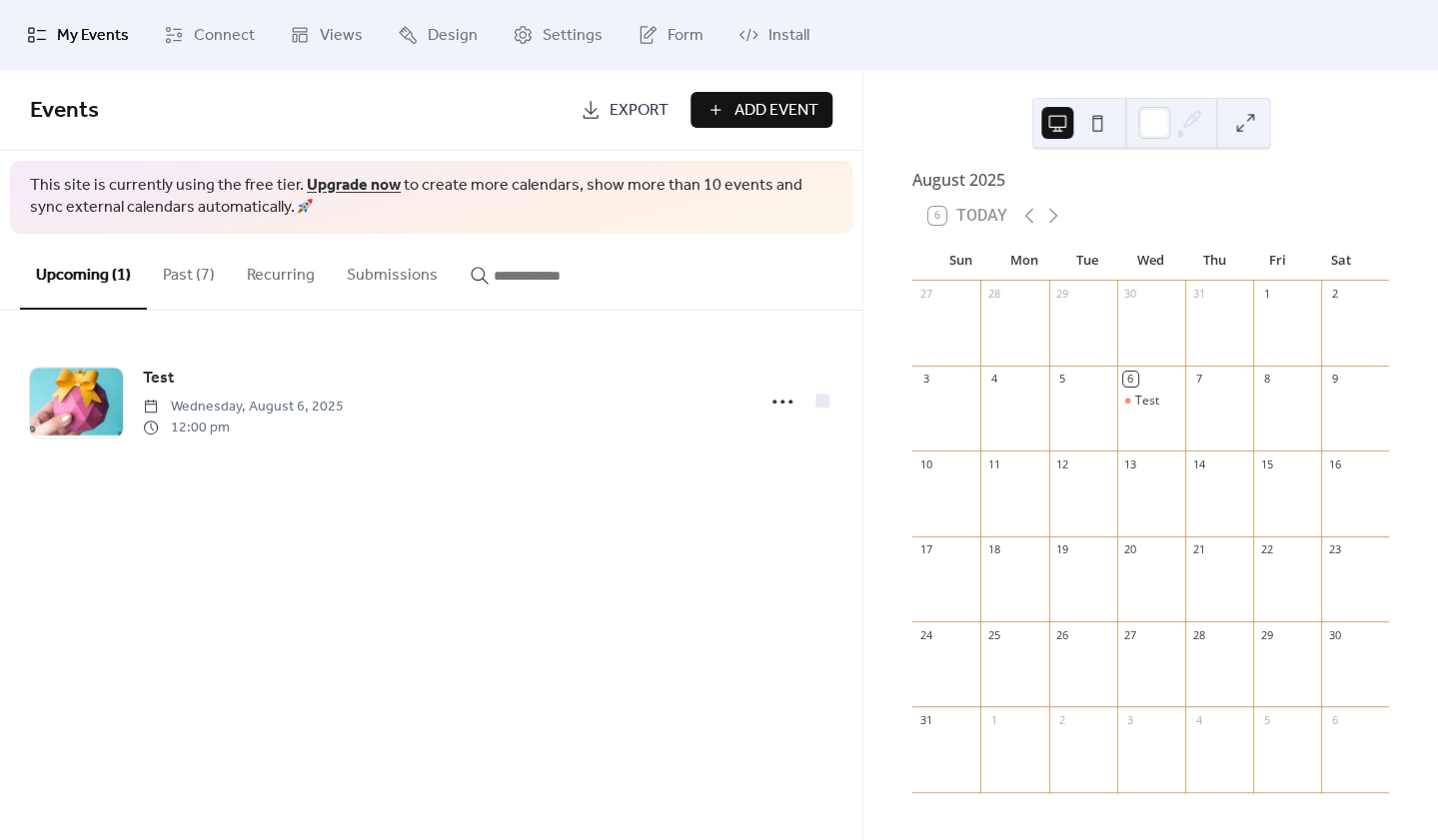 click at bounding box center [1151, 123] 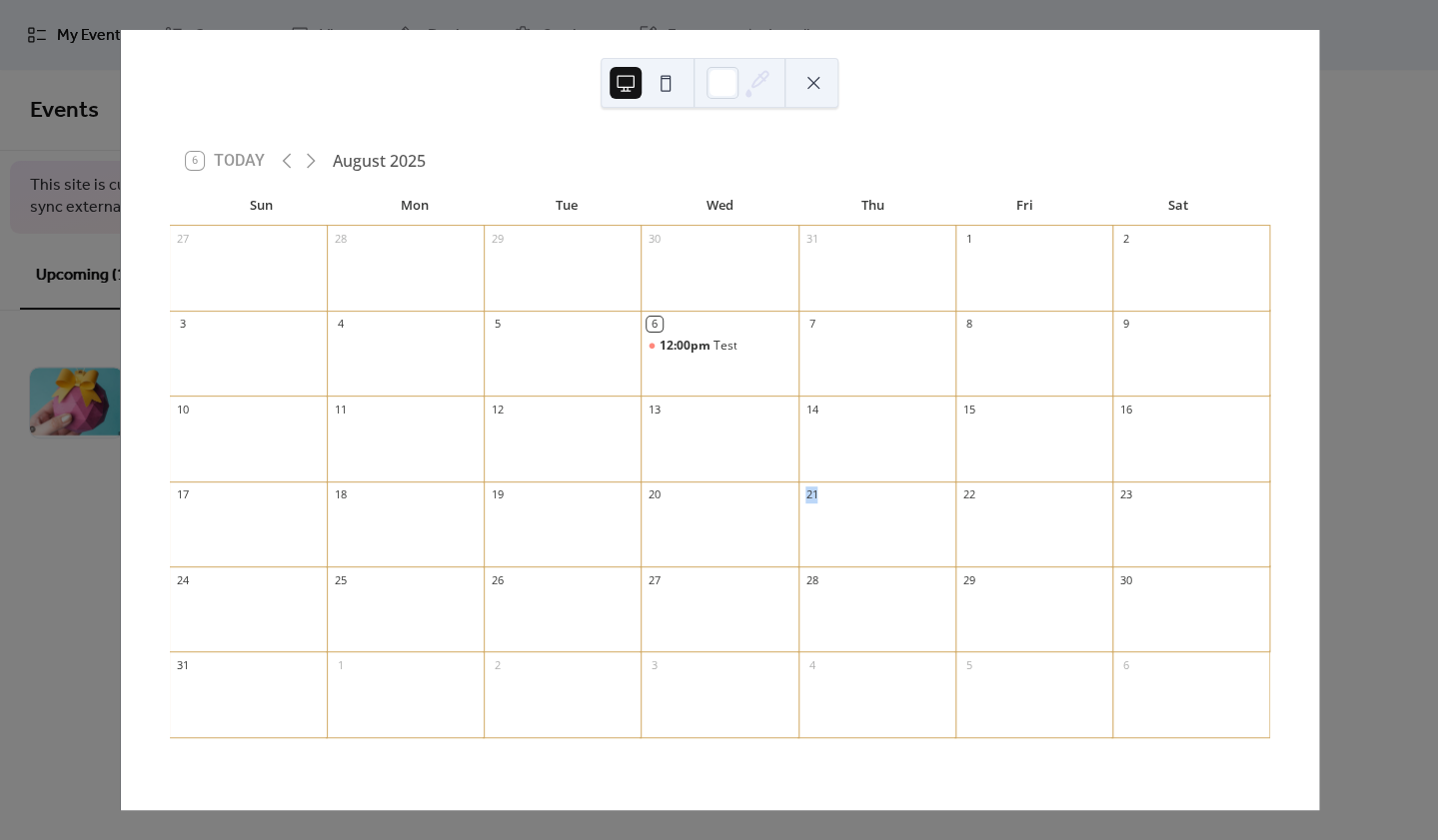 click on "21" at bounding box center [811, 494] 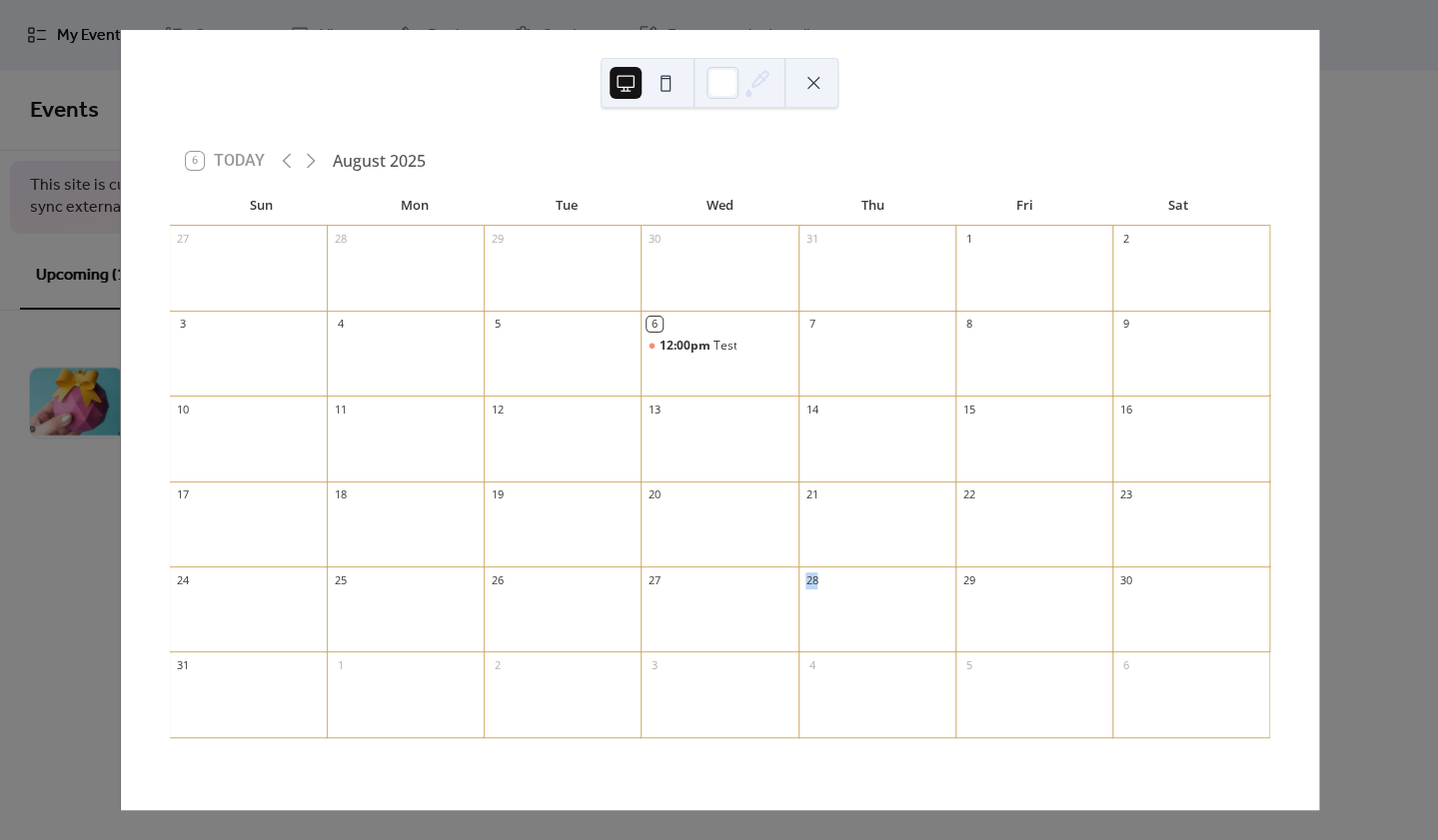drag, startPoint x: 803, startPoint y: 586, endPoint x: 819, endPoint y: 586, distance: 16 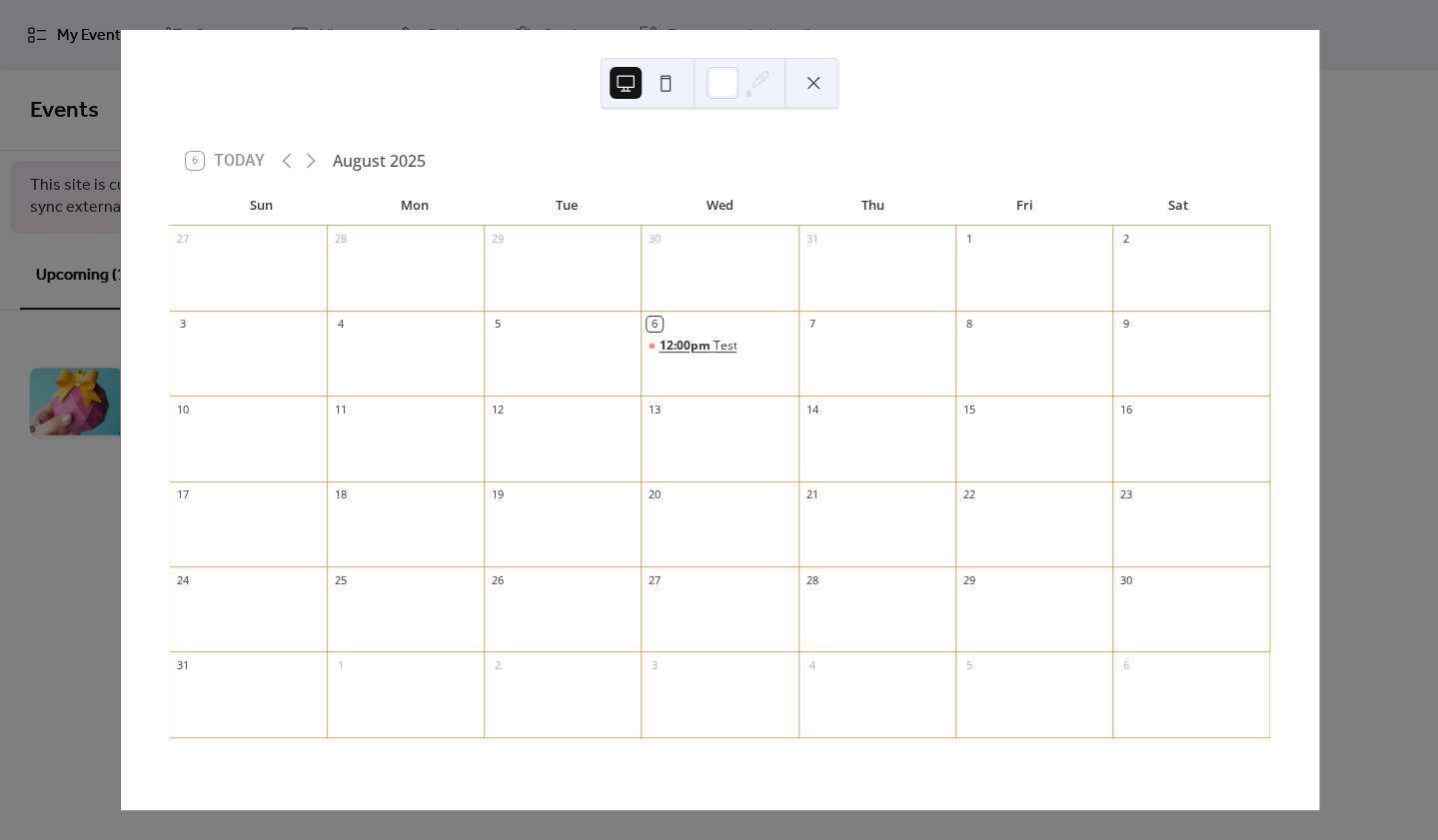 click on "12:00pm" at bounding box center (686, 346) 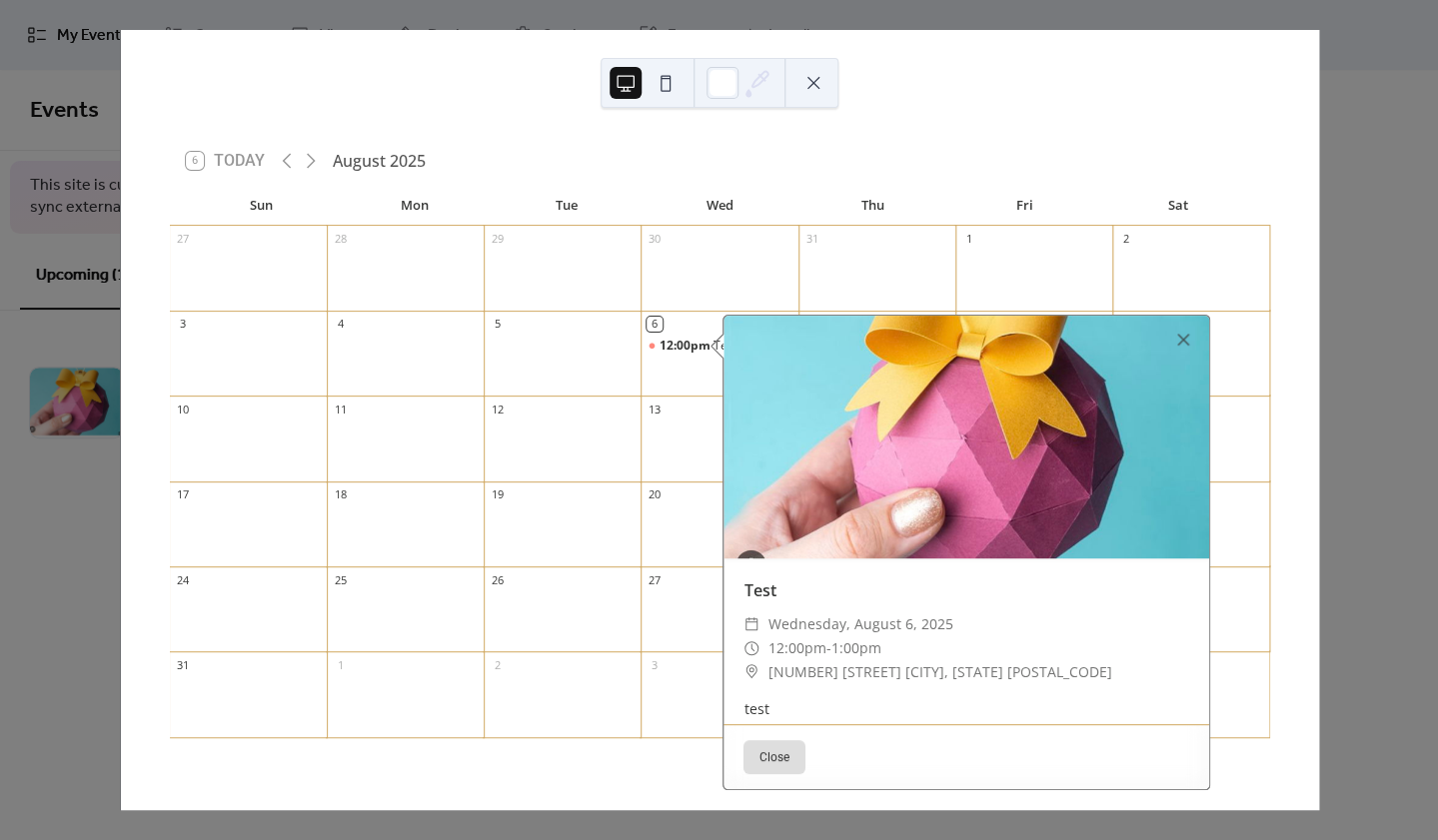 scroll, scrollTop: 1, scrollLeft: 0, axis: vertical 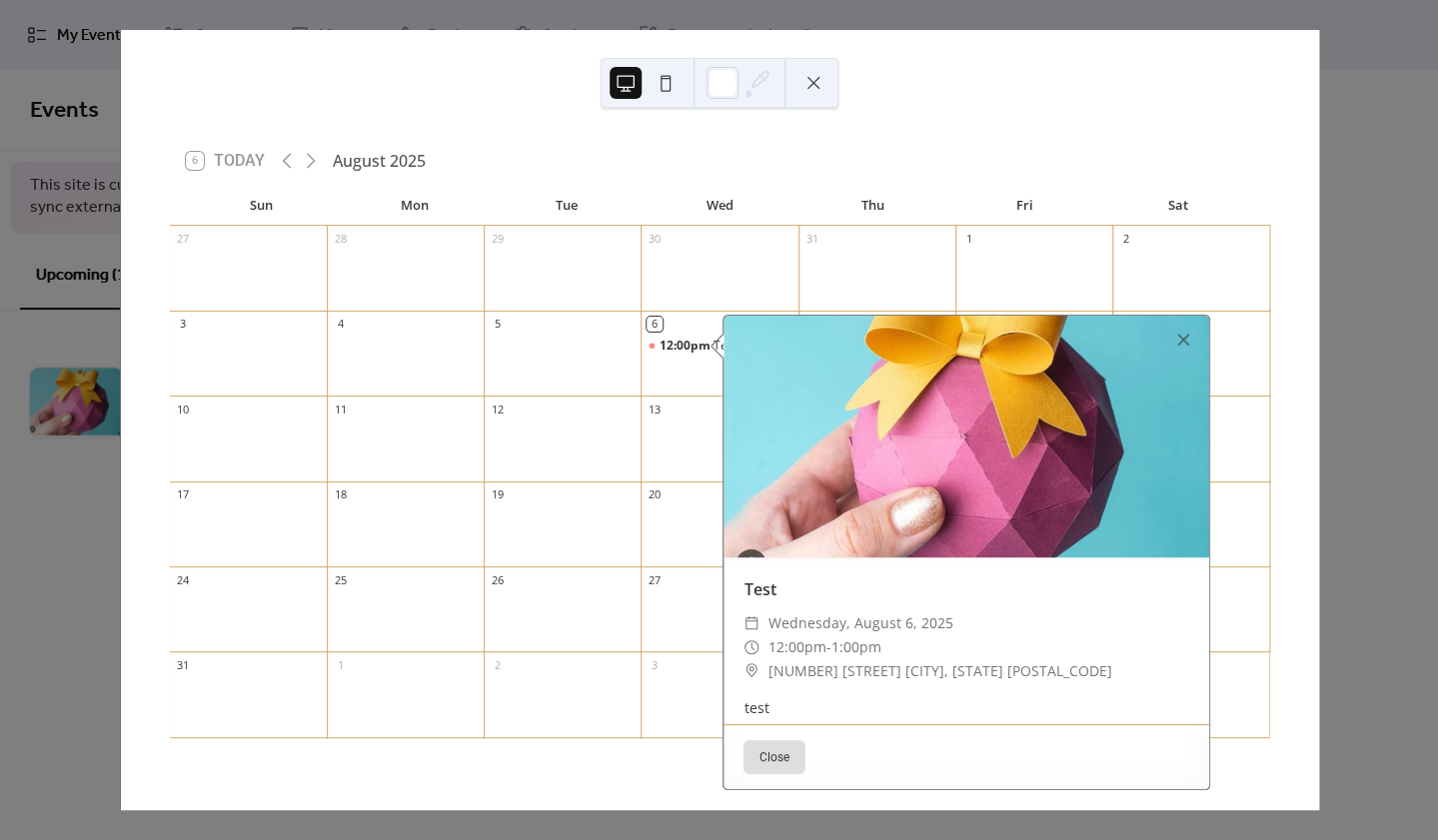 click on "Close" at bounding box center (774, 757) 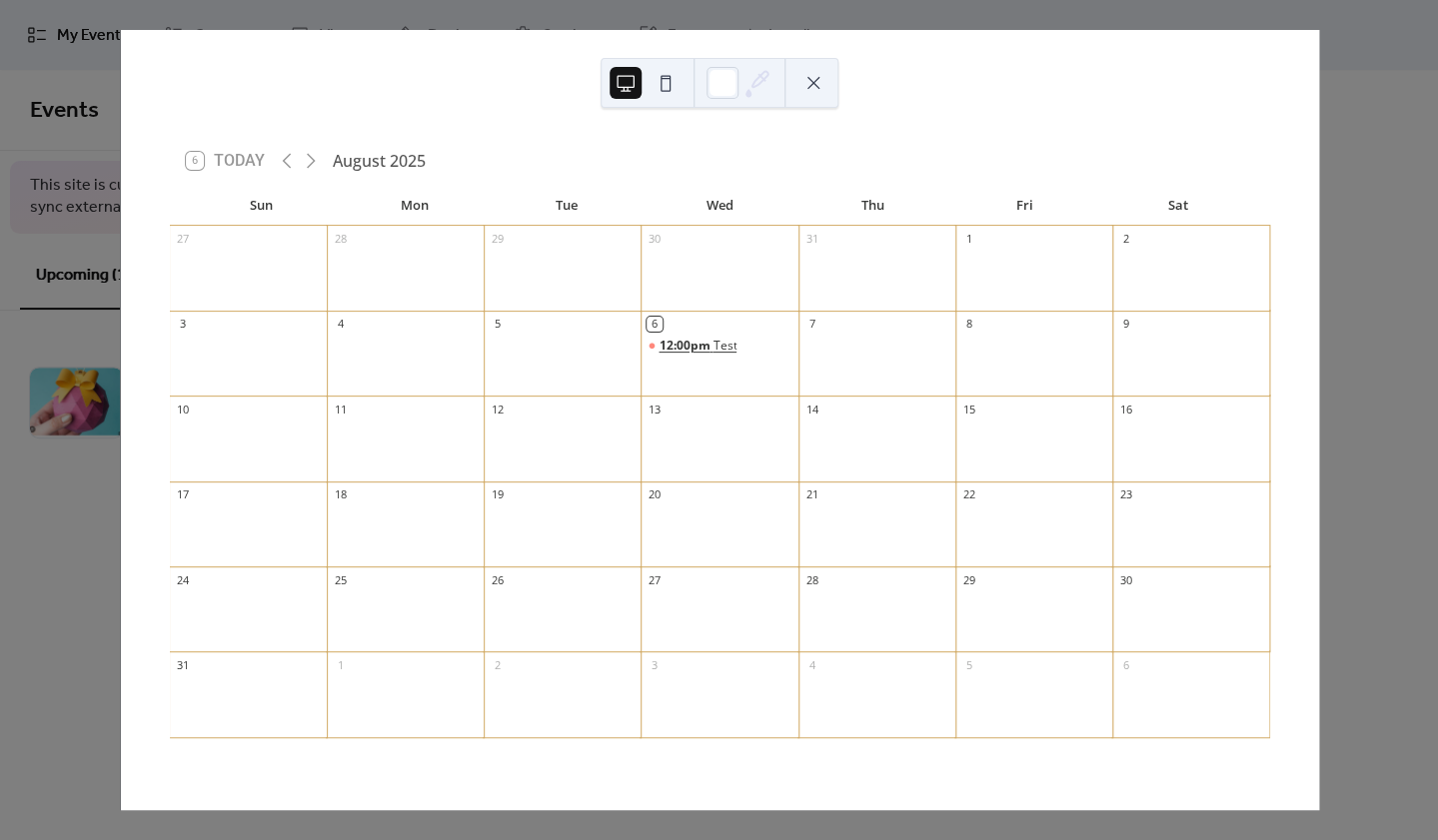 click on "Test" at bounding box center [724, 346] 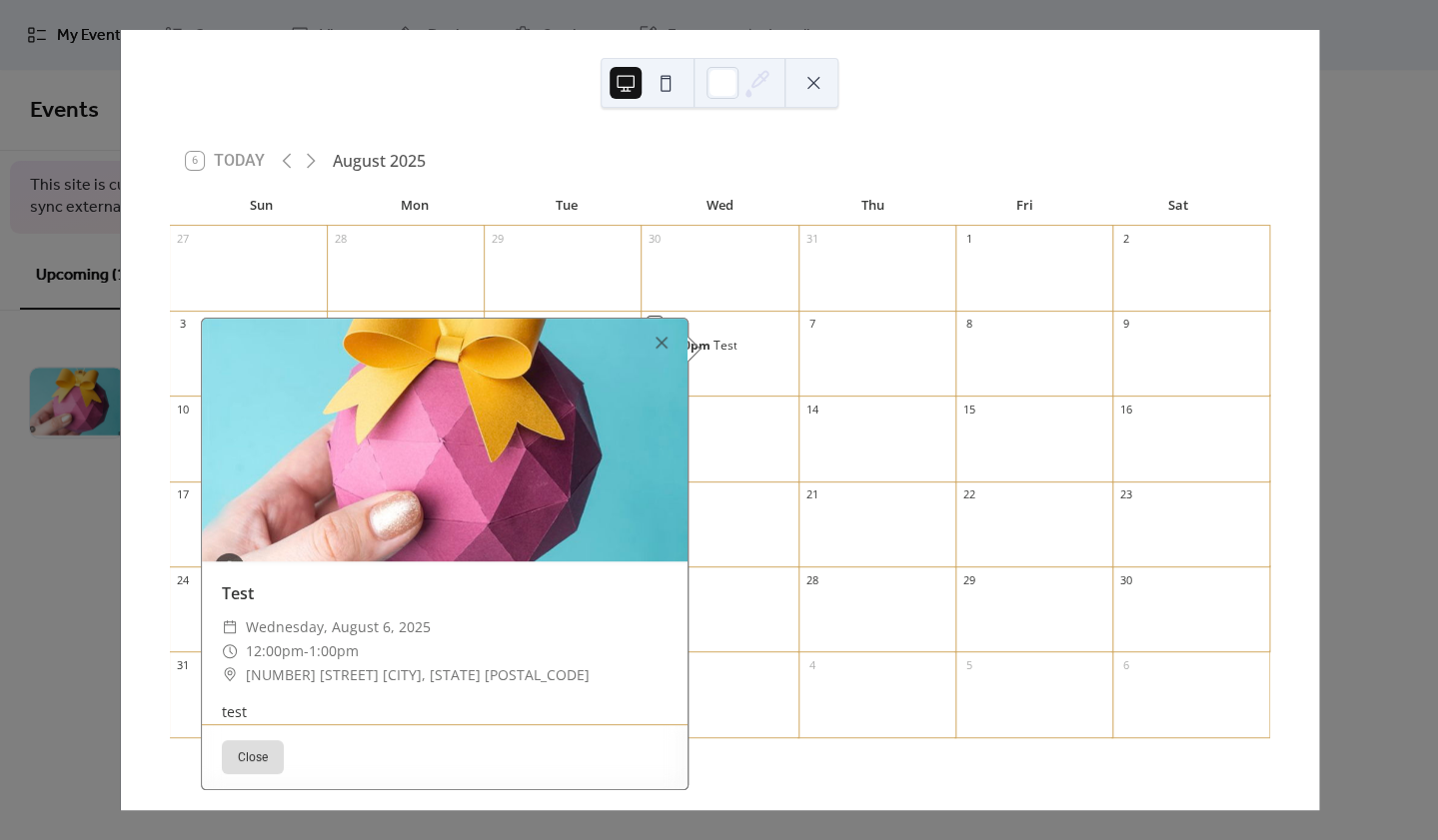 click on "Close" at bounding box center [253, 757] 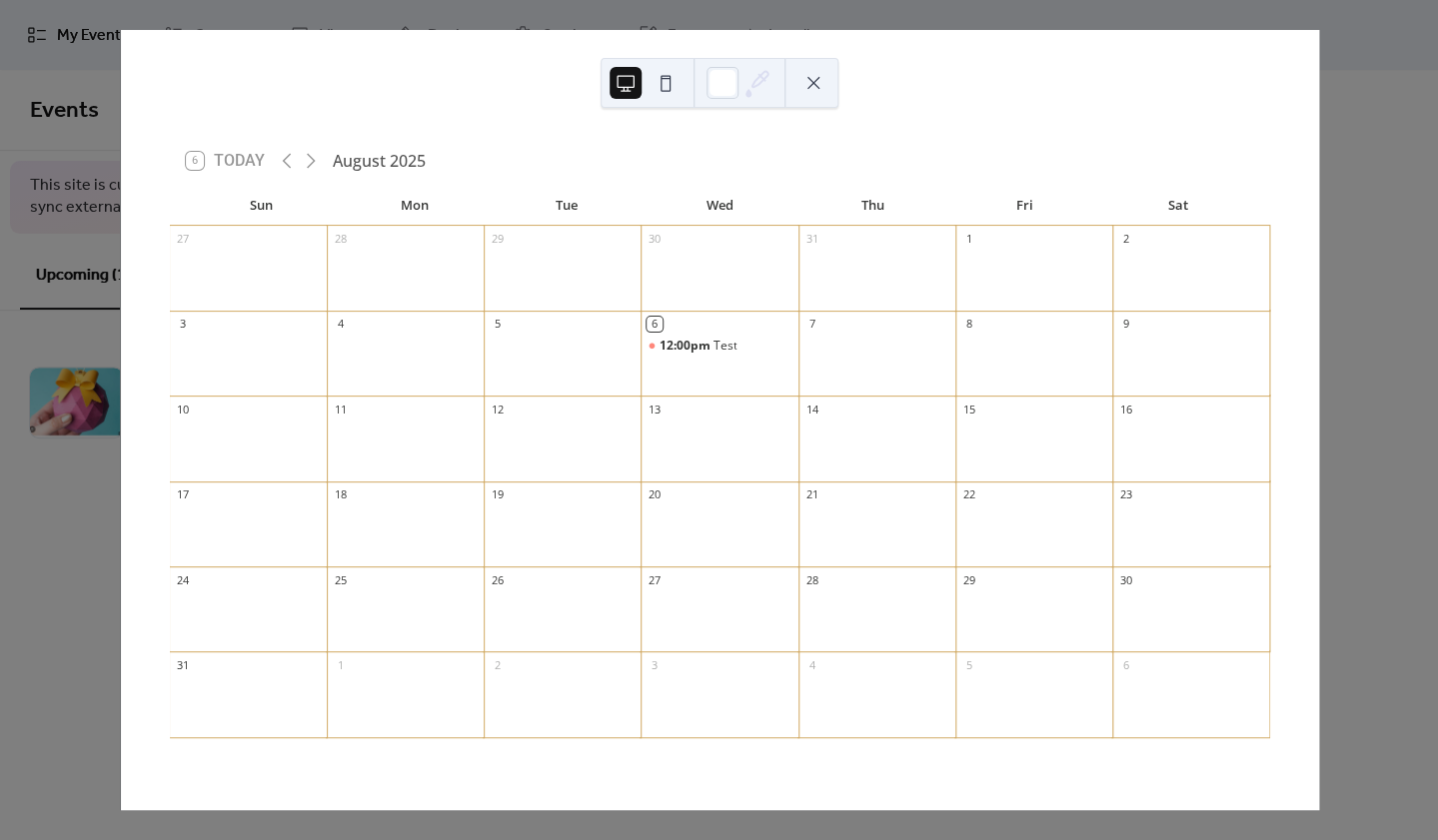 click at bounding box center (813, 83) 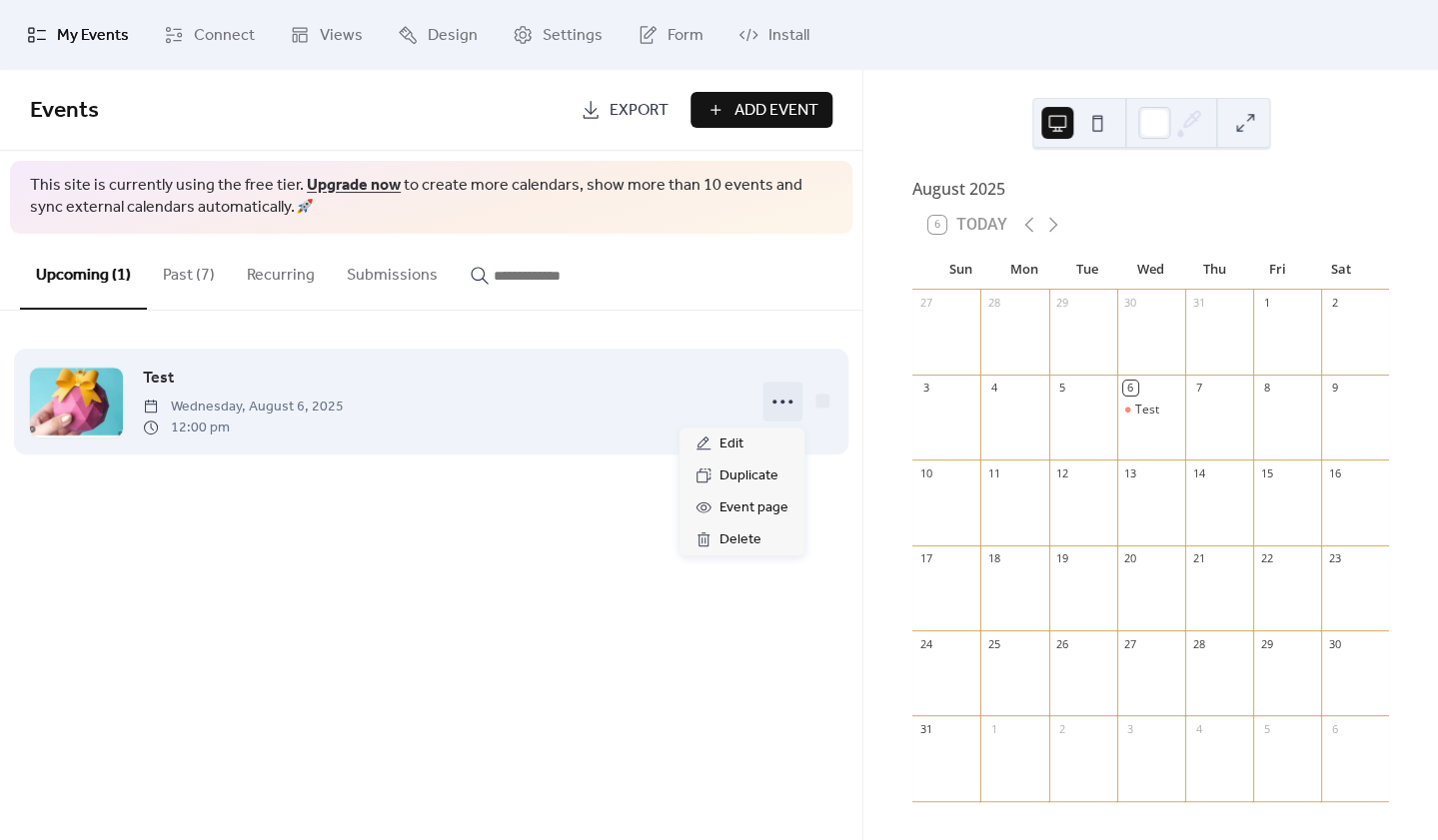 click 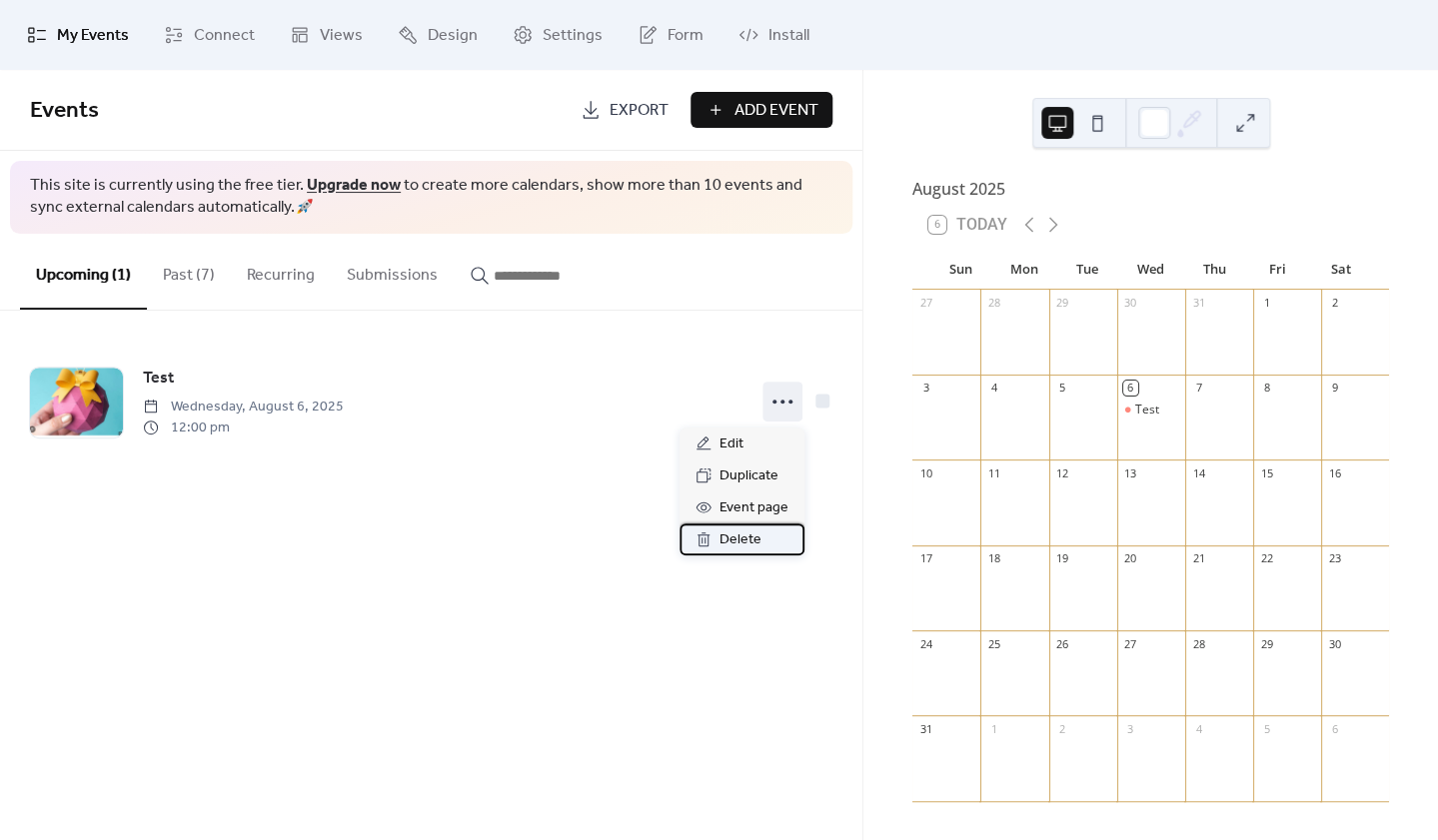 click on "Delete" at bounding box center [740, 540] 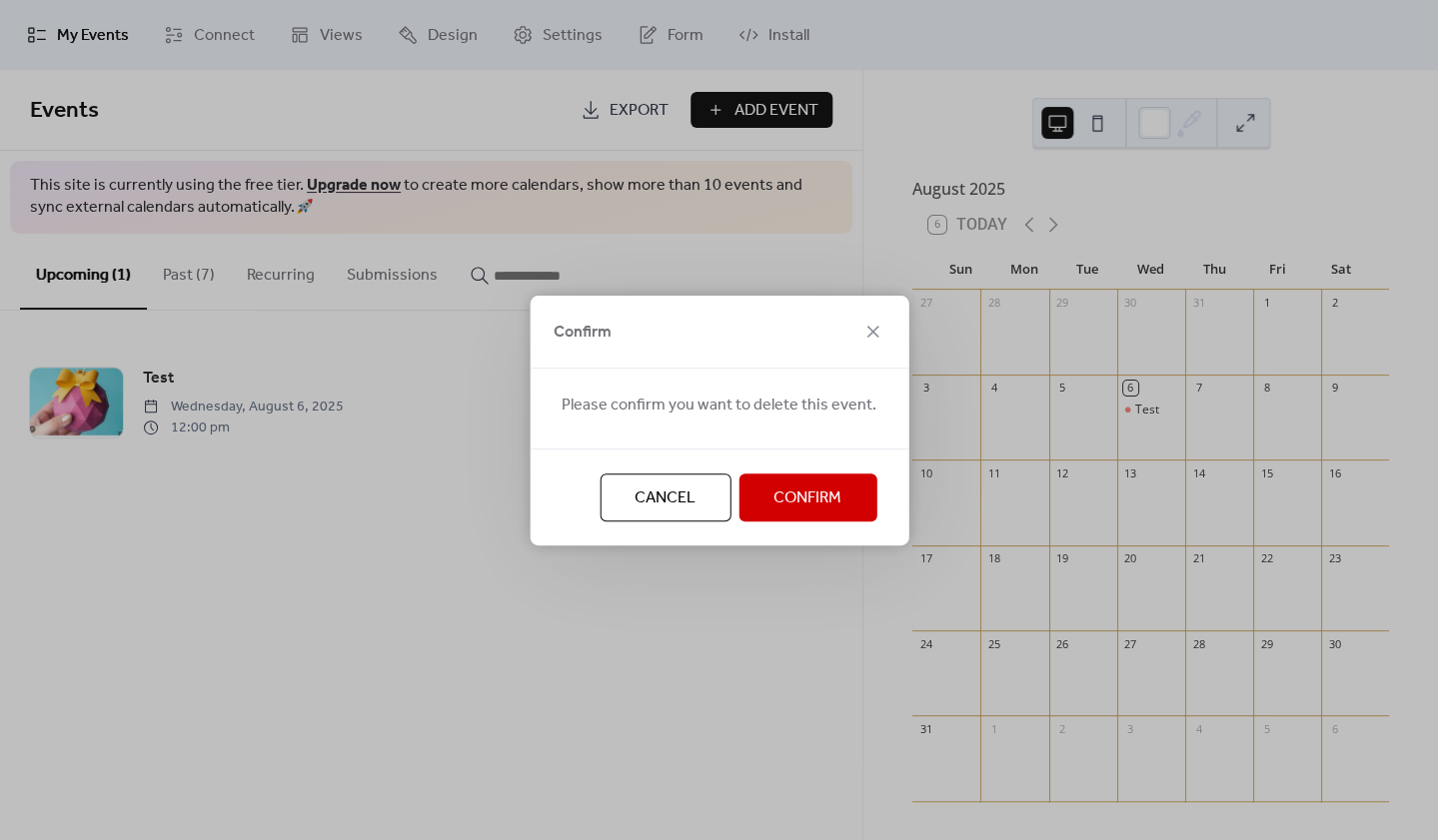 click on "Confirm" at bounding box center (807, 498) 